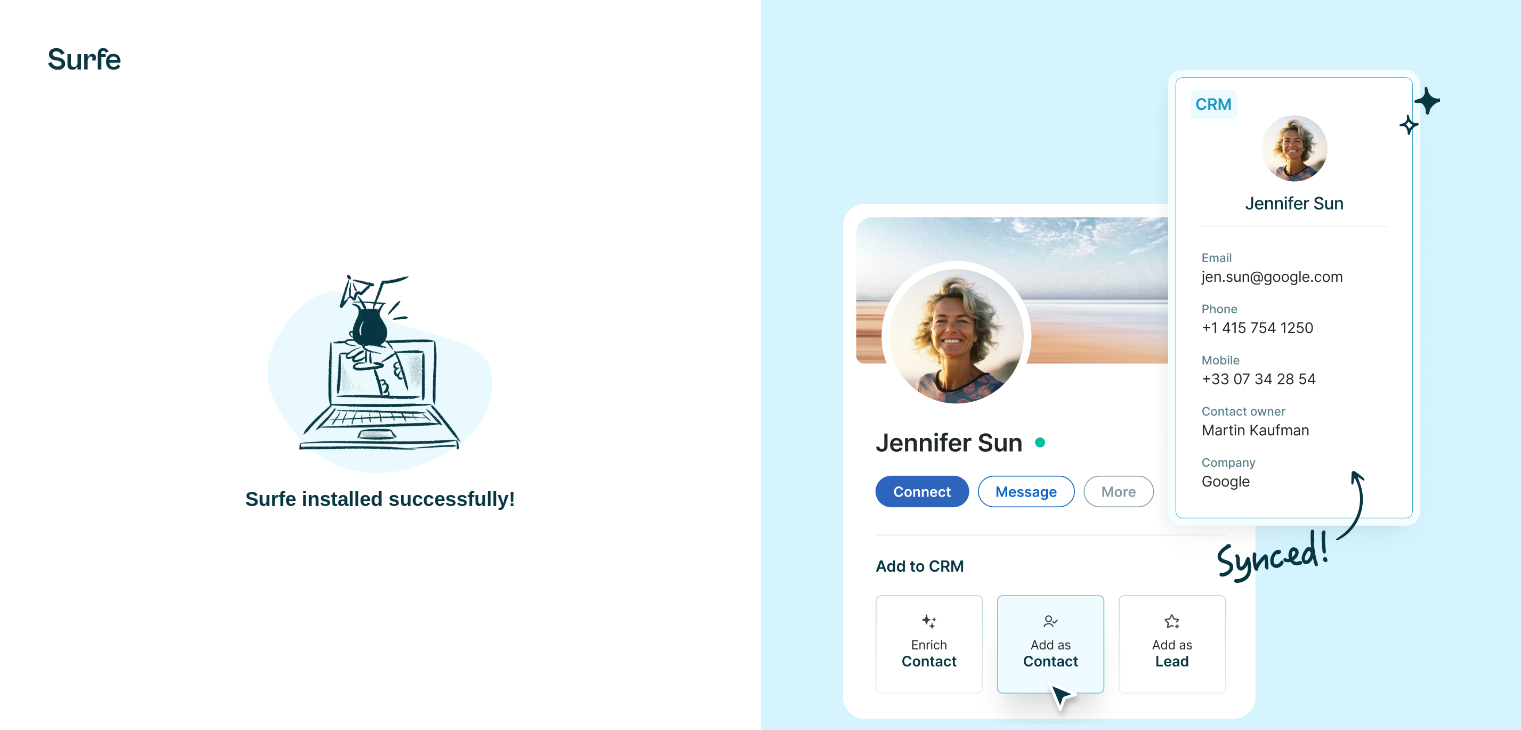 scroll, scrollTop: 0, scrollLeft: 0, axis: both 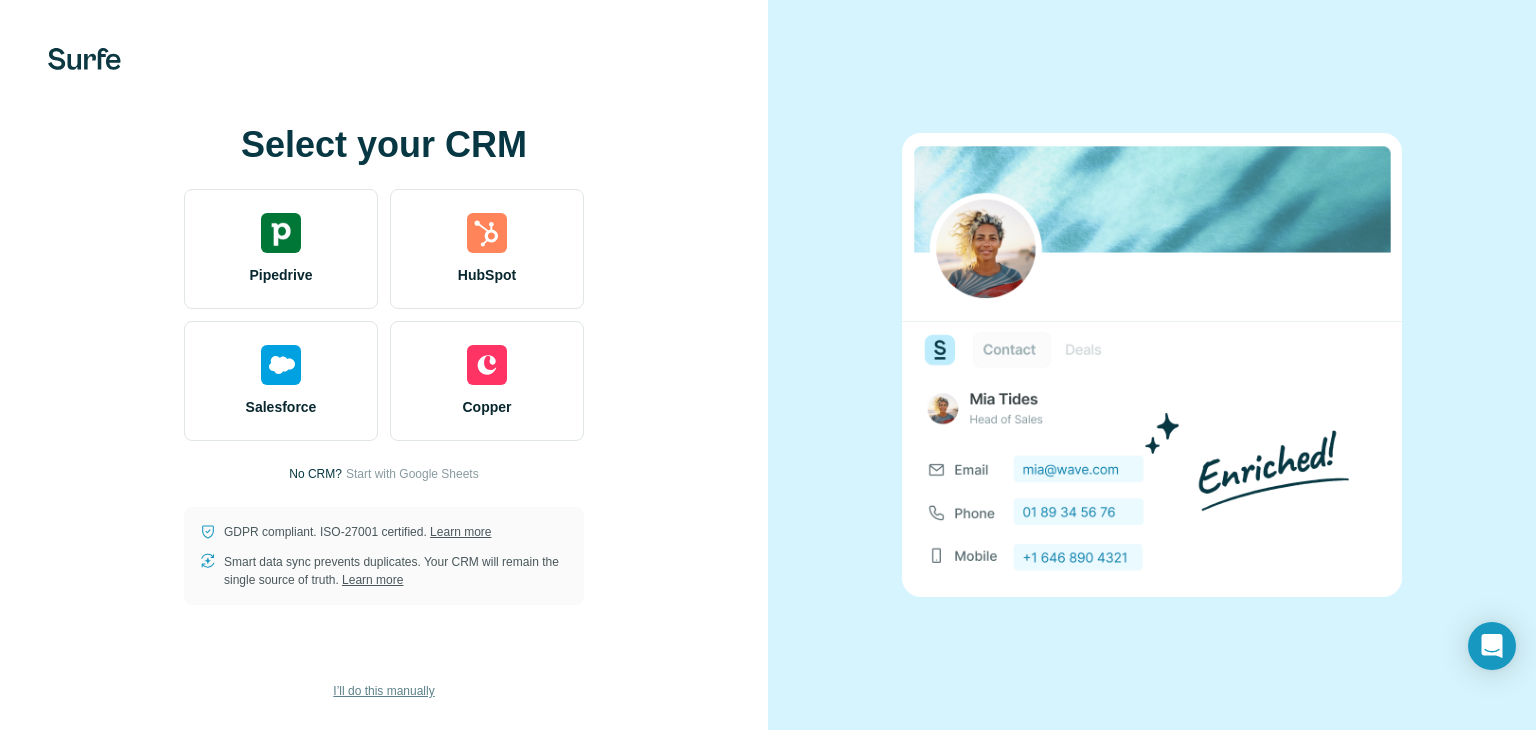 click on "I’ll do this manually" at bounding box center (383, 691) 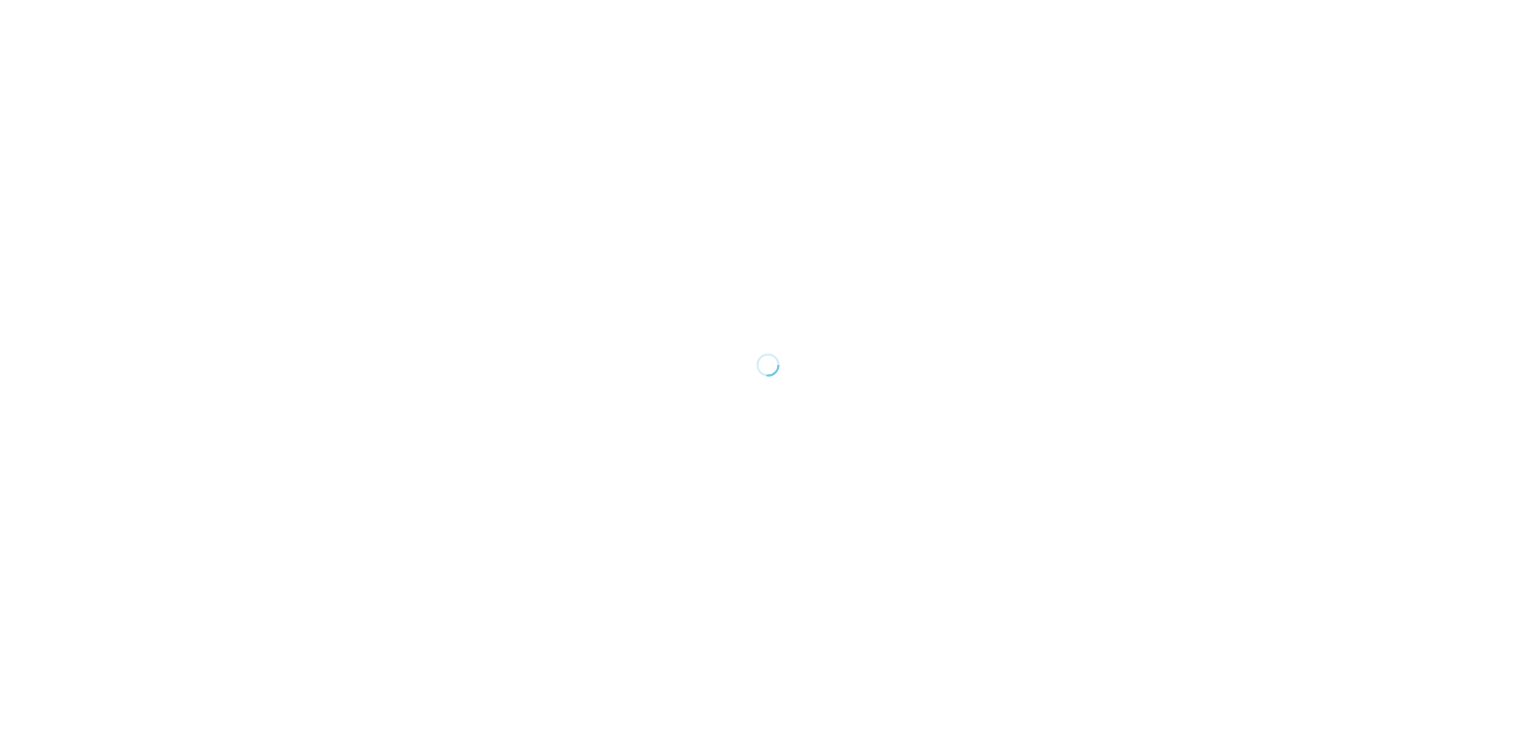 scroll, scrollTop: 0, scrollLeft: 0, axis: both 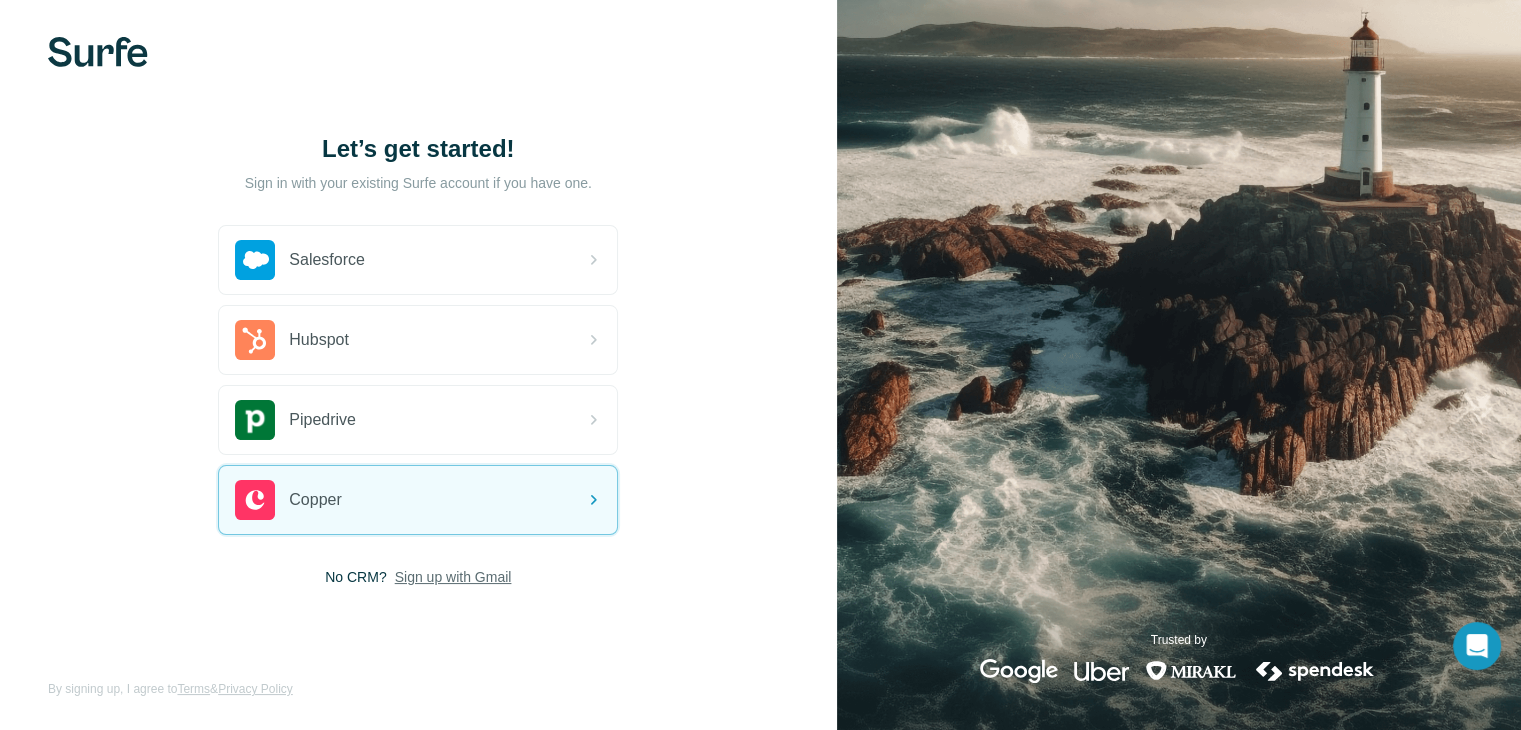 click on "Sign up with Gmail" at bounding box center [453, 577] 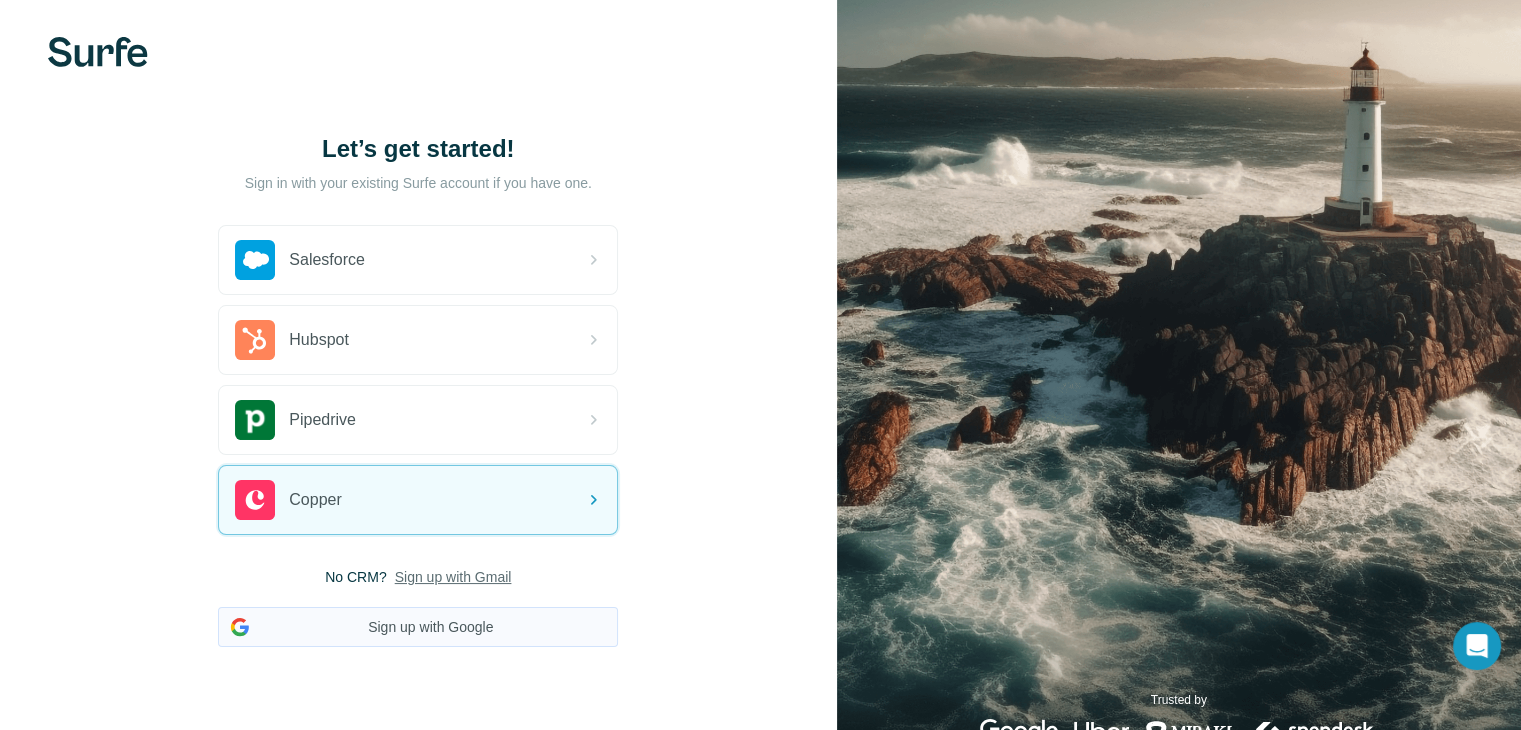 click on "Sign up with Google" at bounding box center (418, 627) 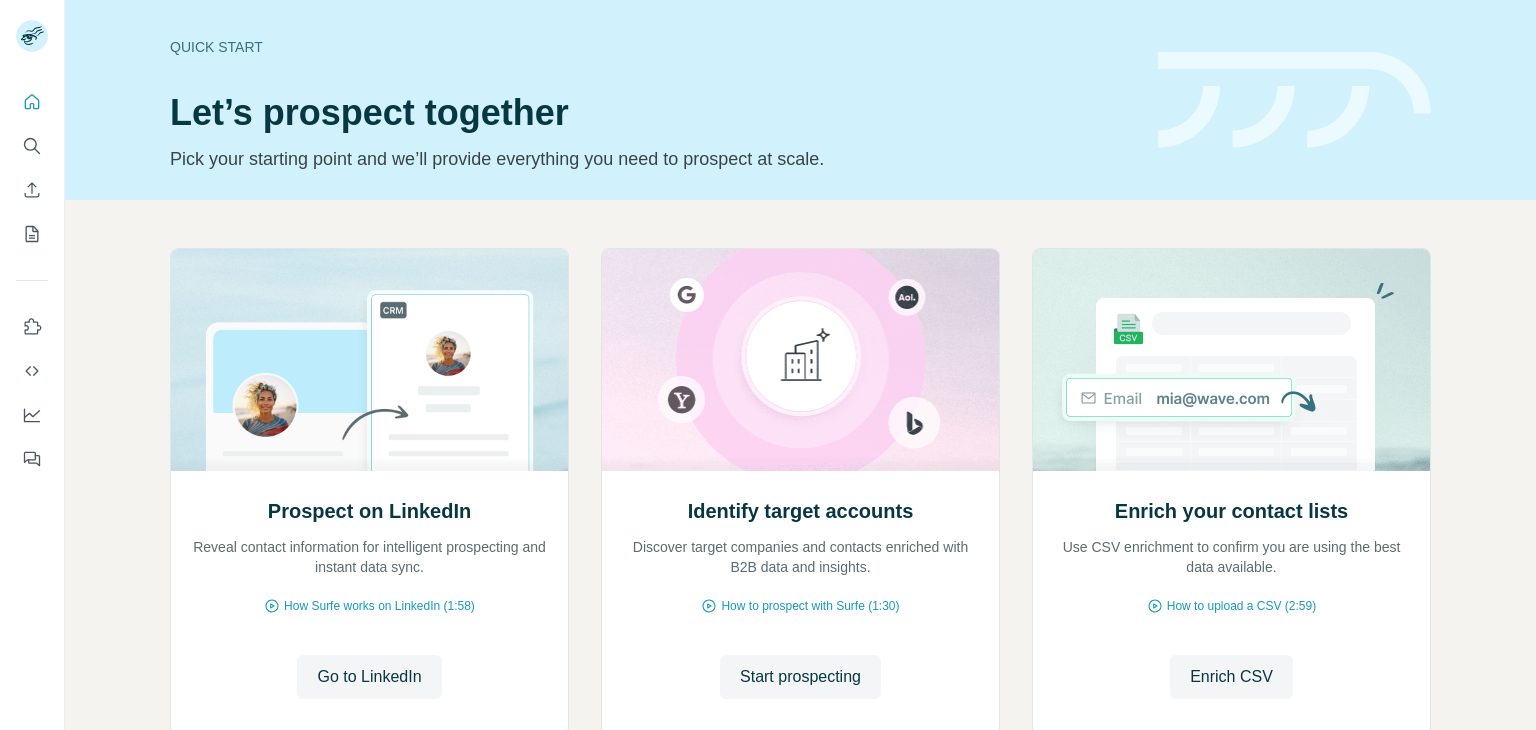 scroll, scrollTop: 0, scrollLeft: 0, axis: both 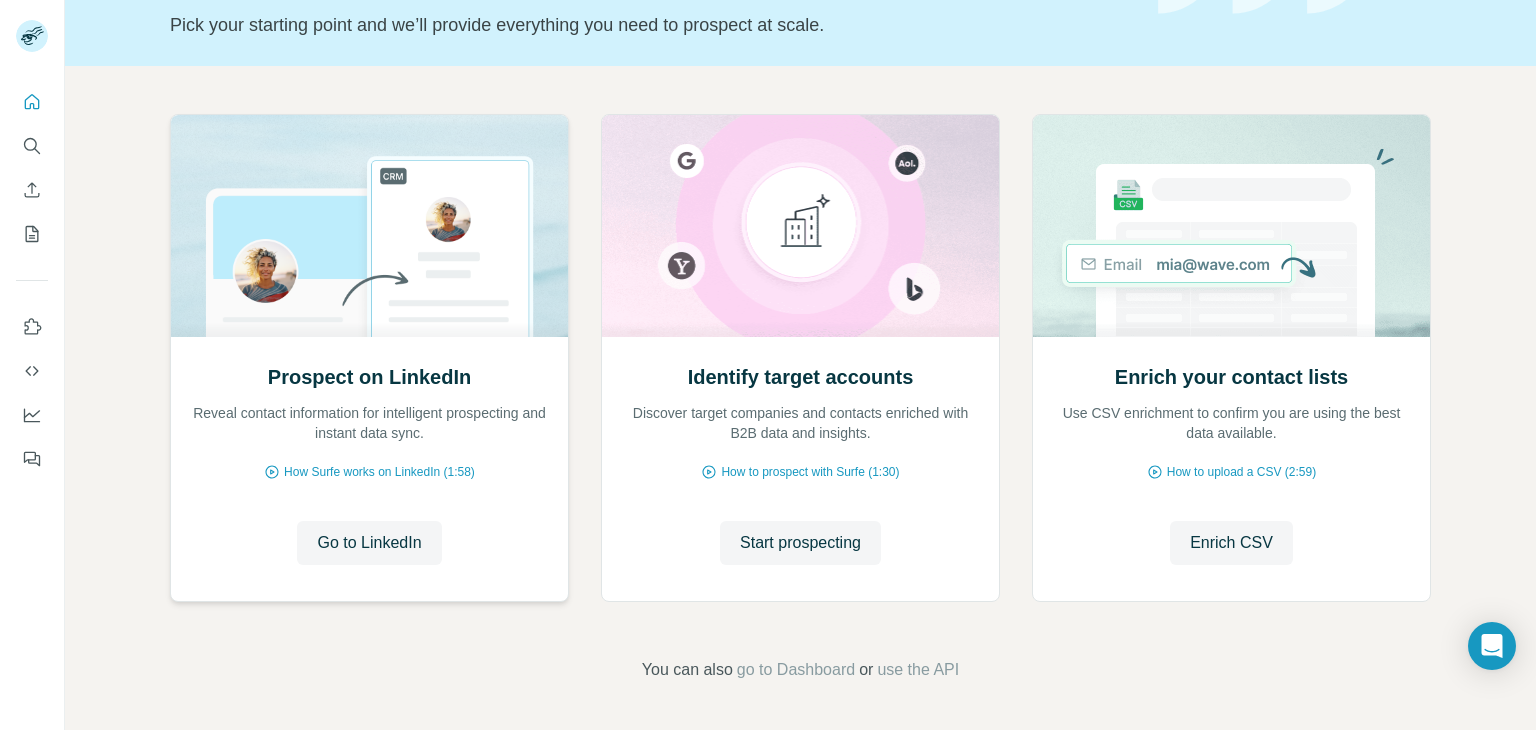 click on "Reveal contact information for intelligent prospecting and instant data sync." at bounding box center [369, 423] 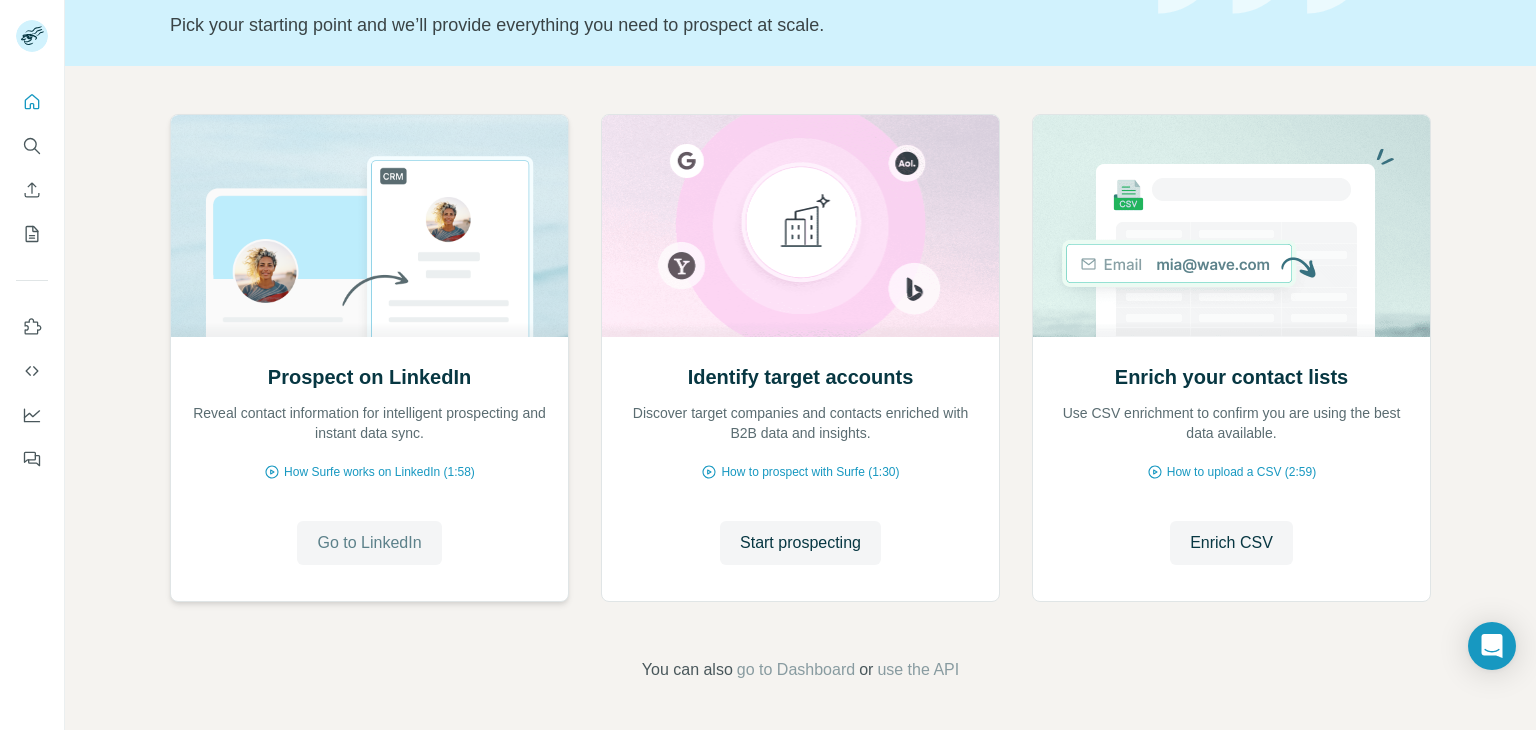 click on "Go to LinkedIn" at bounding box center (369, 543) 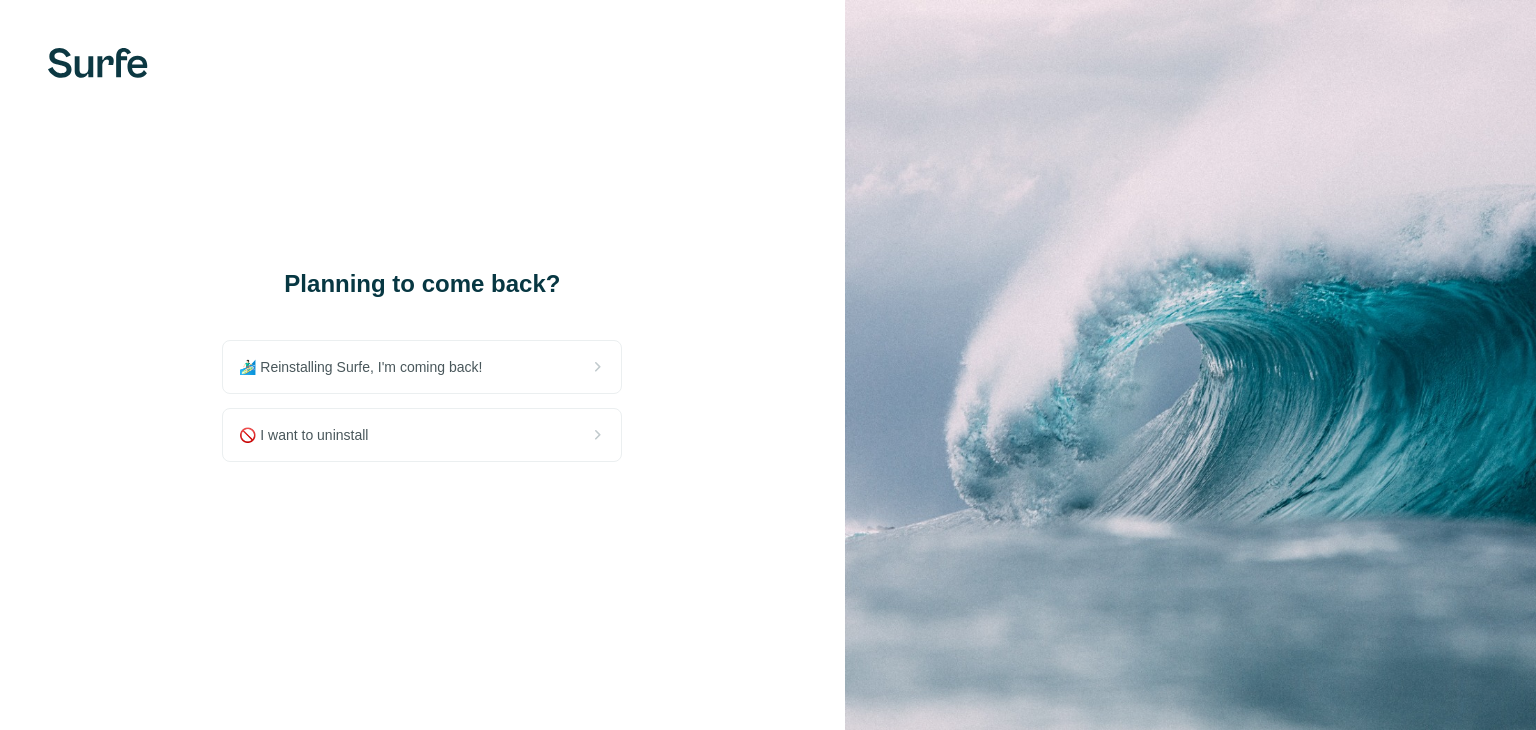 scroll, scrollTop: 0, scrollLeft: 0, axis: both 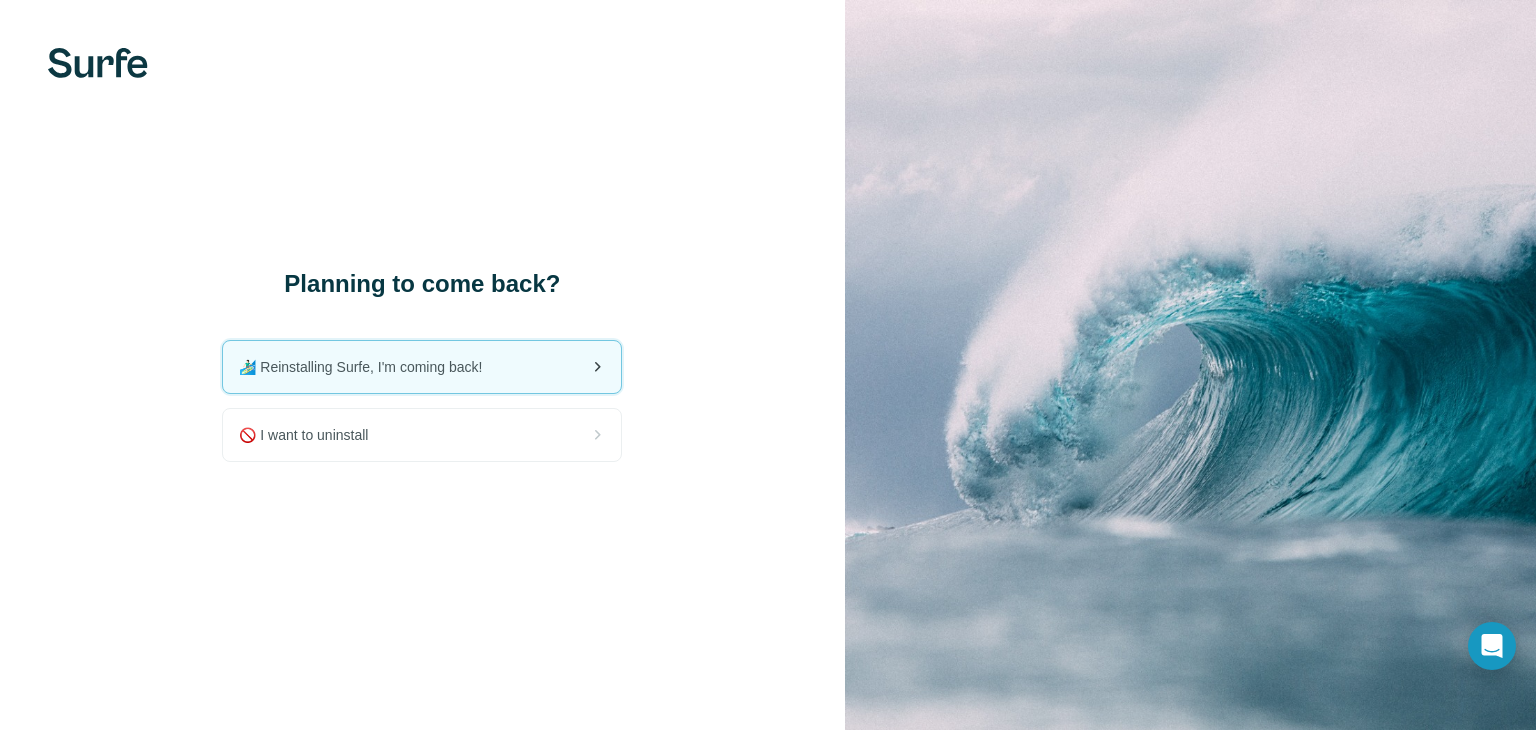 click on "🏄🏻‍♂️ Reinstalling Surfe, I'm coming back!" at bounding box center (368, 367) 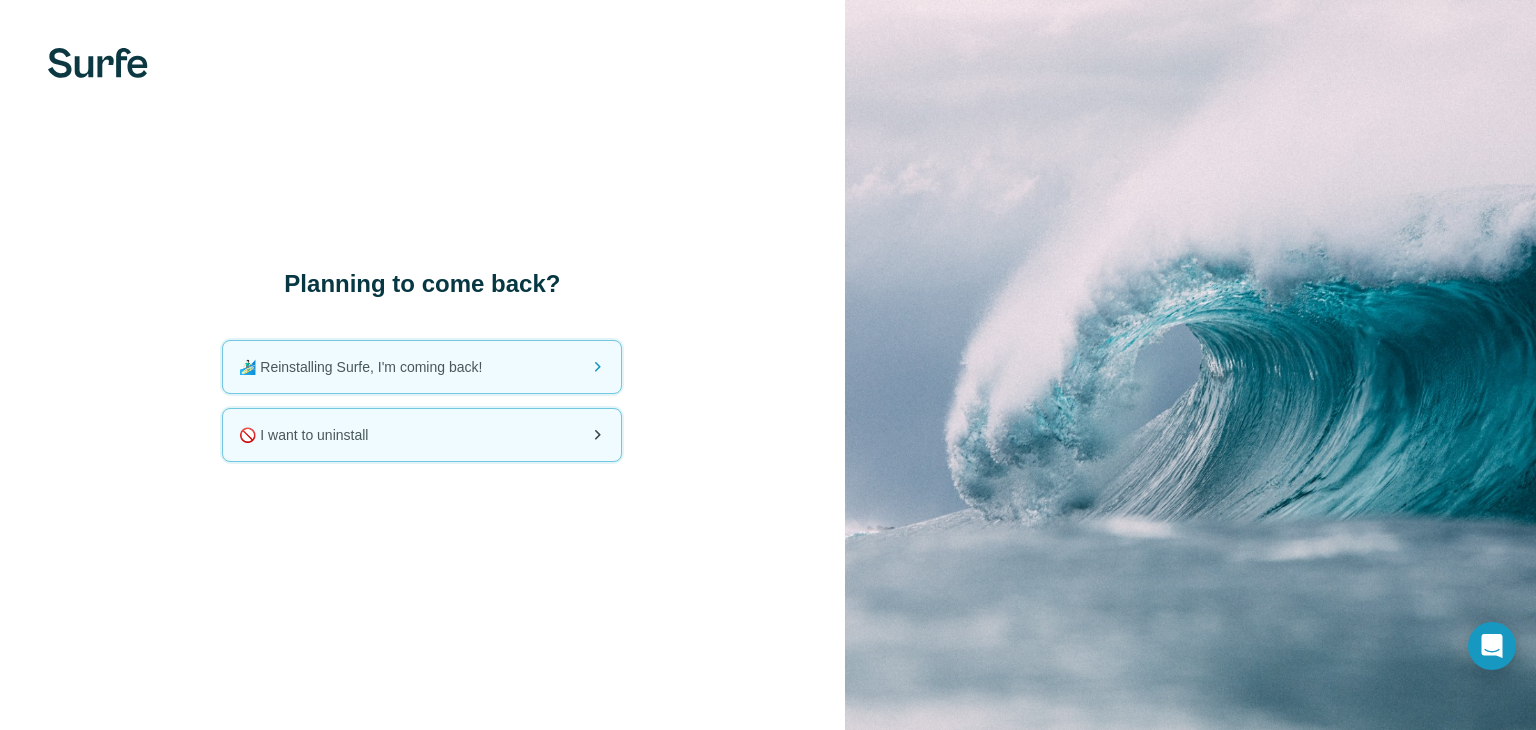 click on "🚫  I want to uninstall" at bounding box center (422, 435) 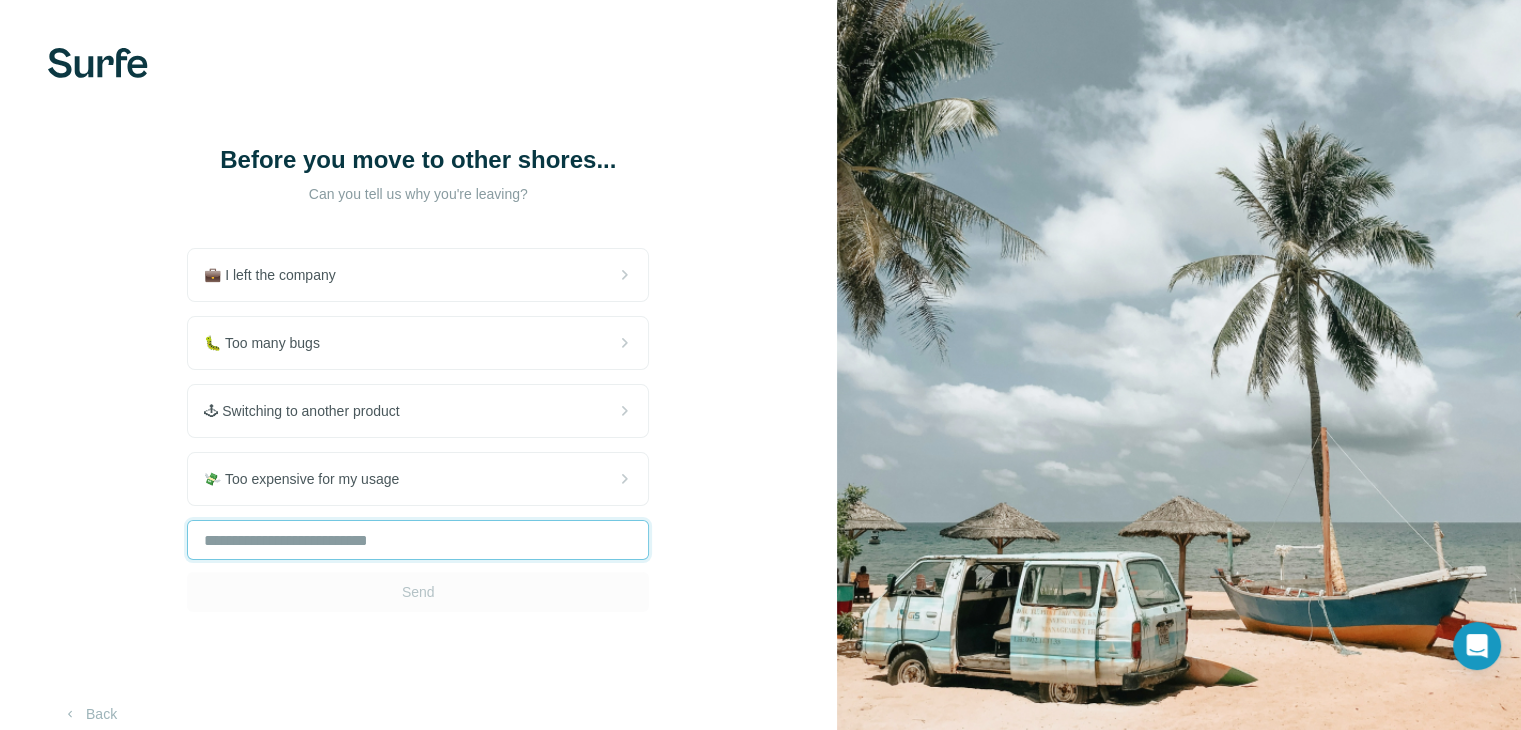 click at bounding box center (418, 540) 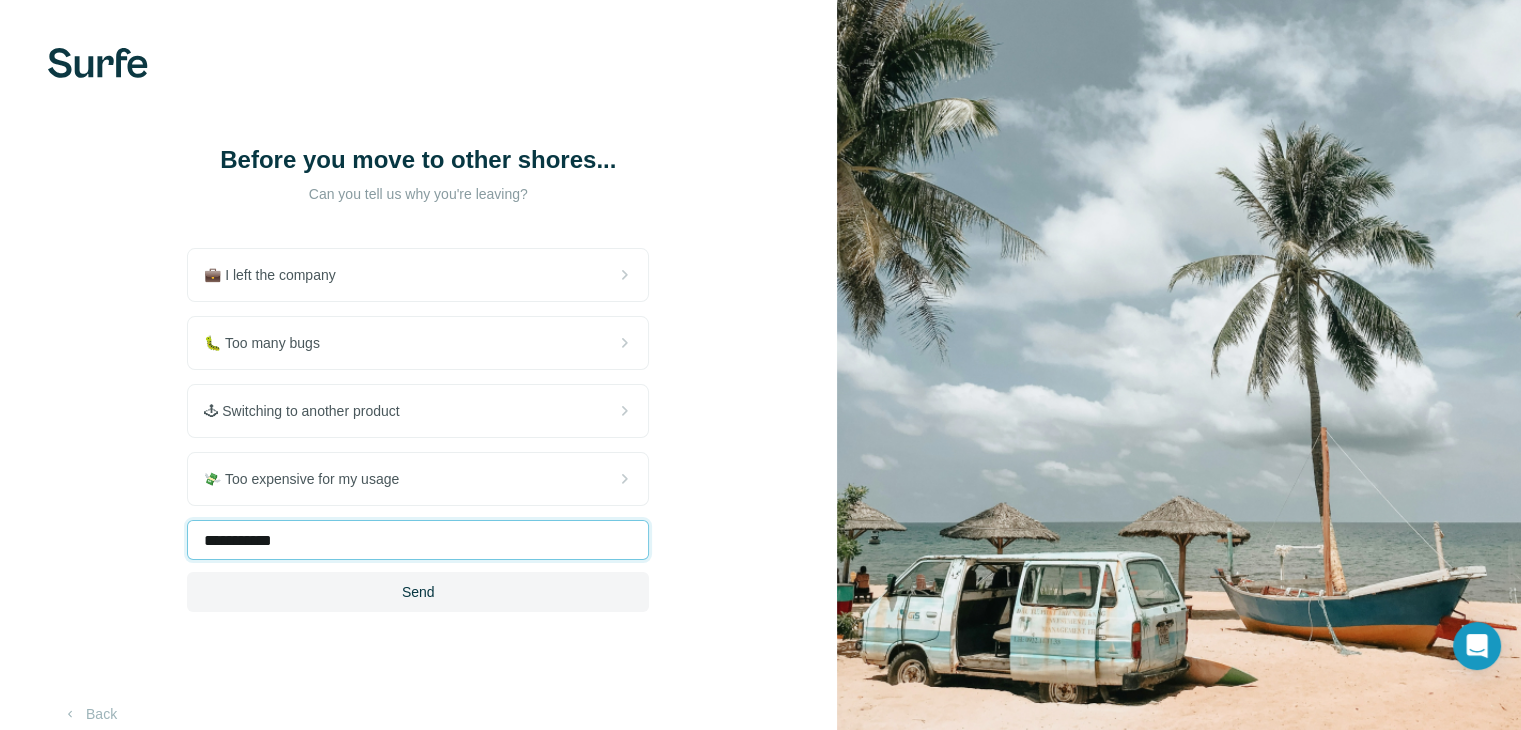 type on "**********" 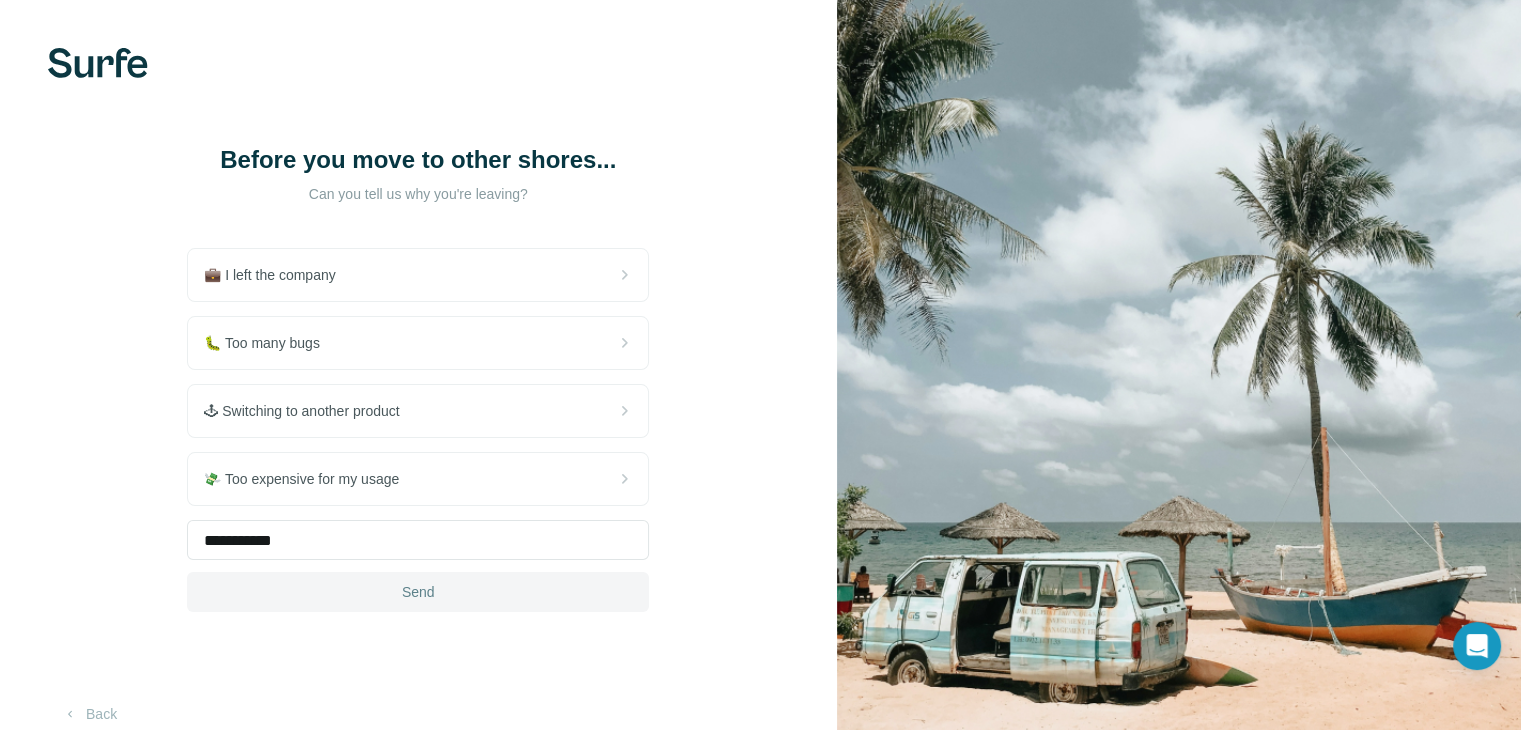 click on "Send" at bounding box center [418, 592] 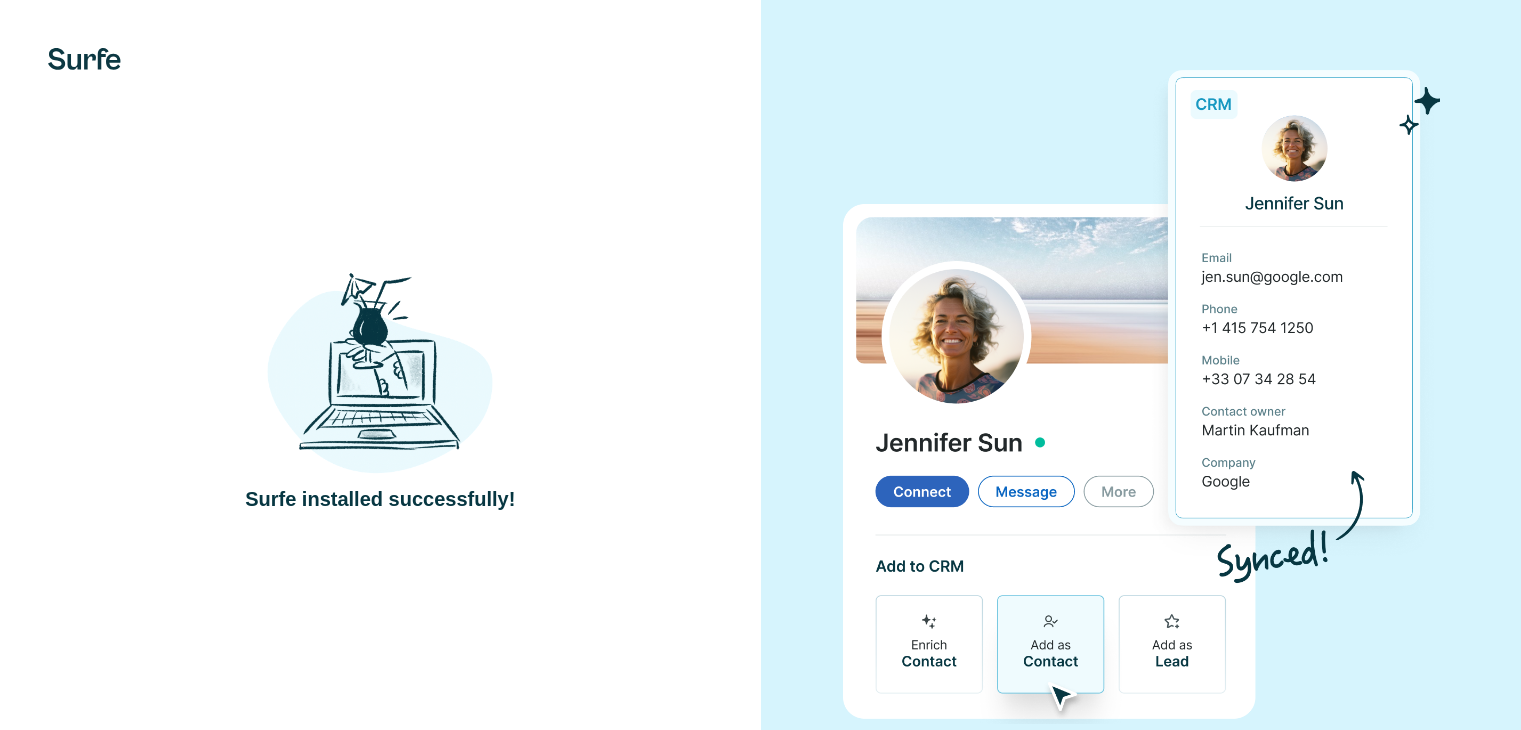 scroll, scrollTop: 0, scrollLeft: 0, axis: both 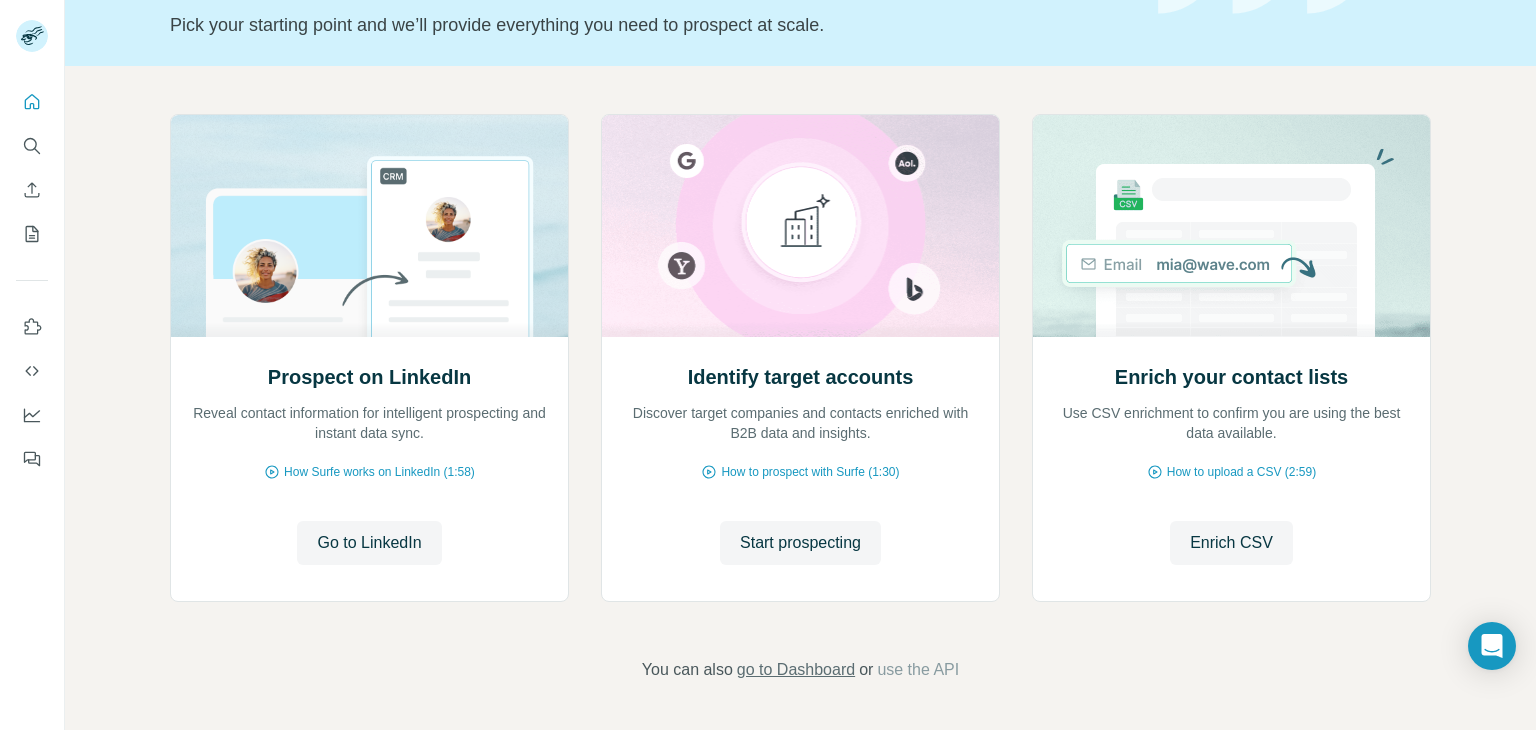 click on "go to Dashboard" at bounding box center [796, 670] 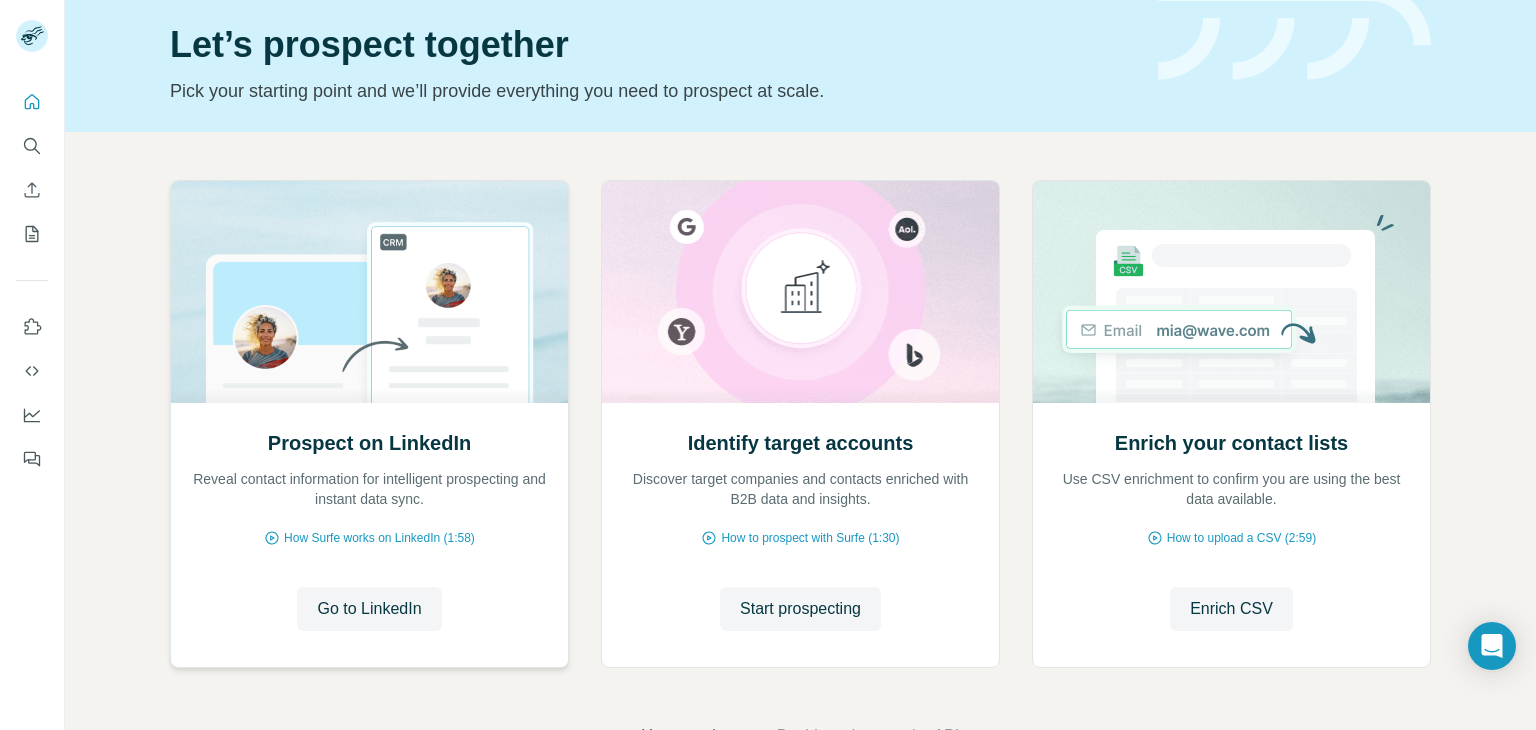 scroll, scrollTop: 34, scrollLeft: 0, axis: vertical 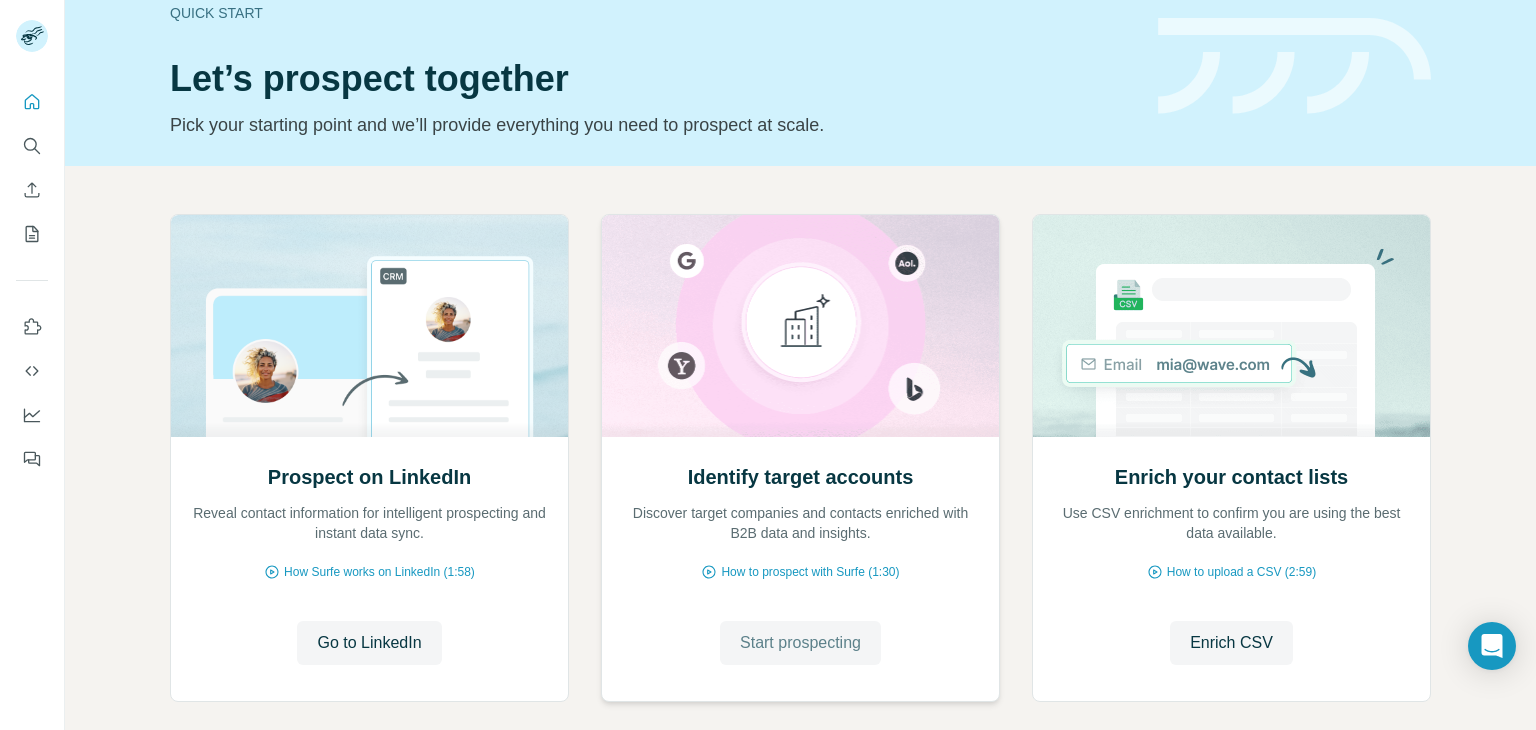 click on "Start prospecting" at bounding box center [800, 643] 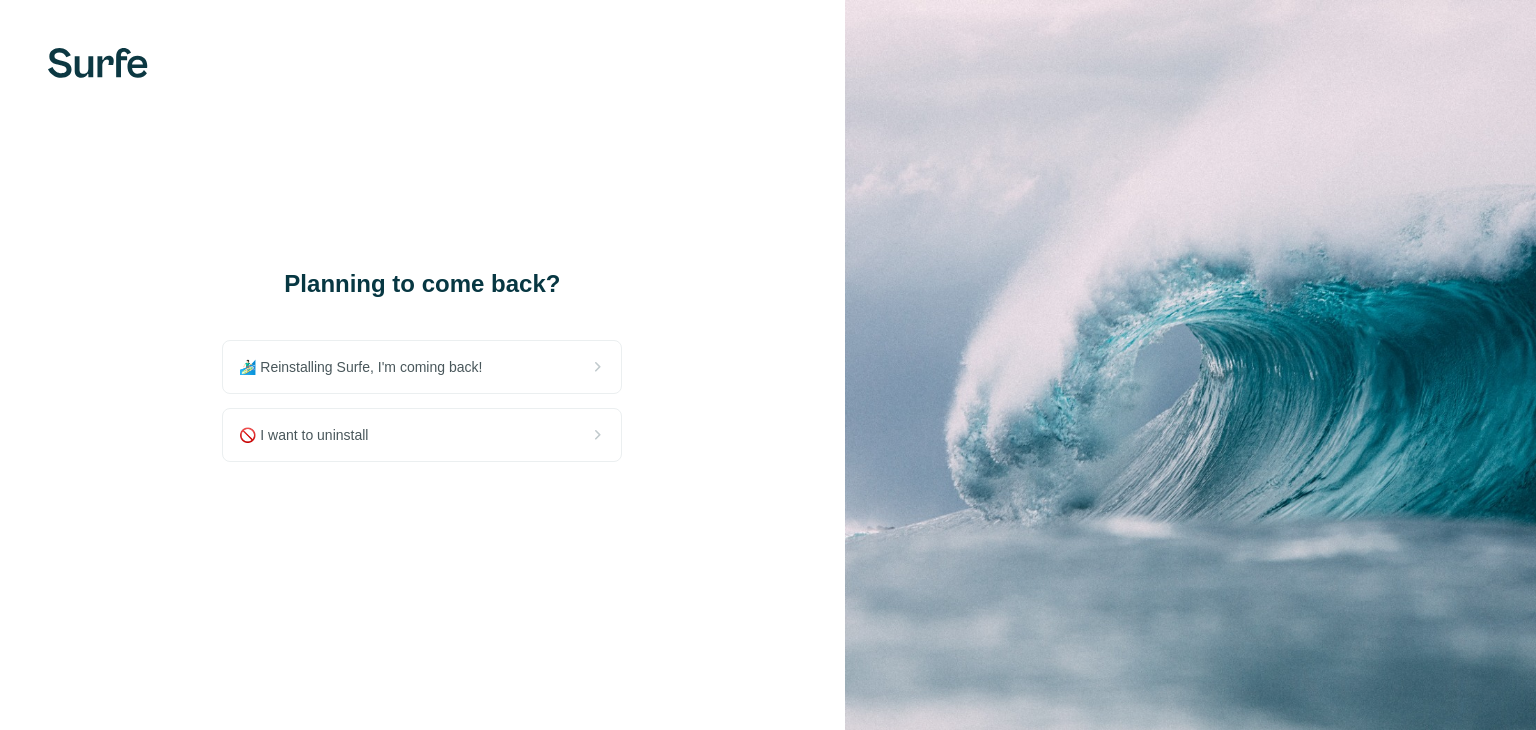 scroll, scrollTop: 0, scrollLeft: 0, axis: both 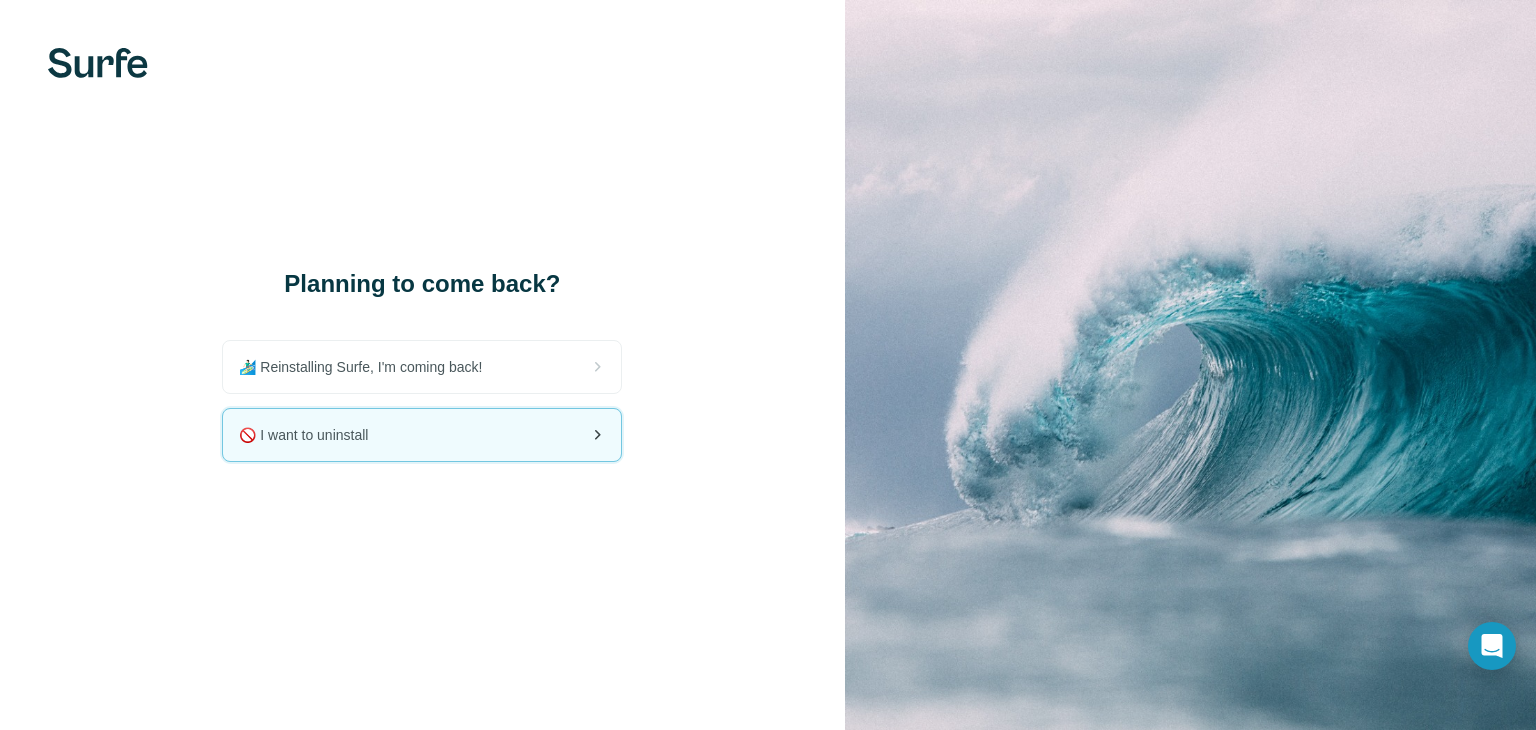 click on "🚫  I want to uninstall" at bounding box center (311, 435) 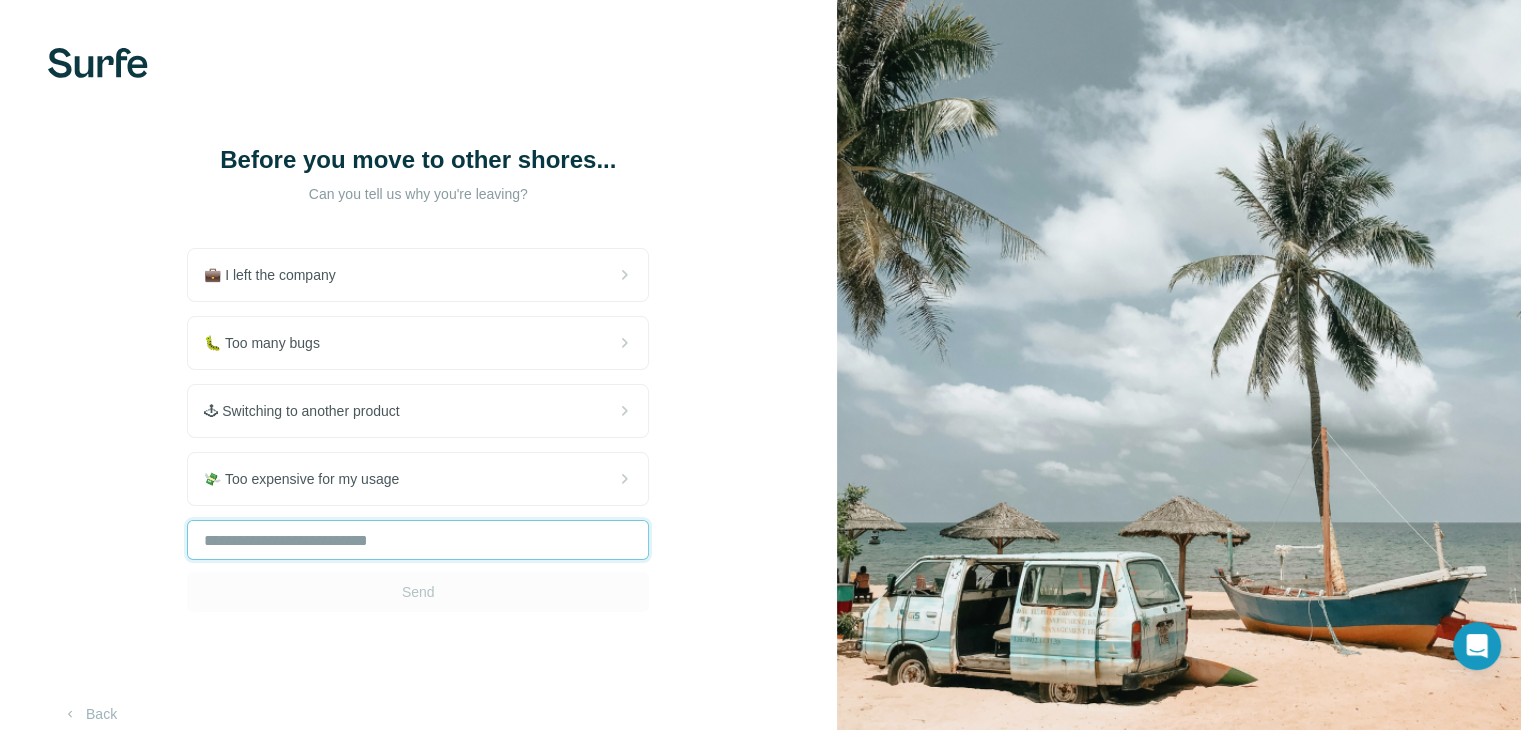 click at bounding box center (418, 540) 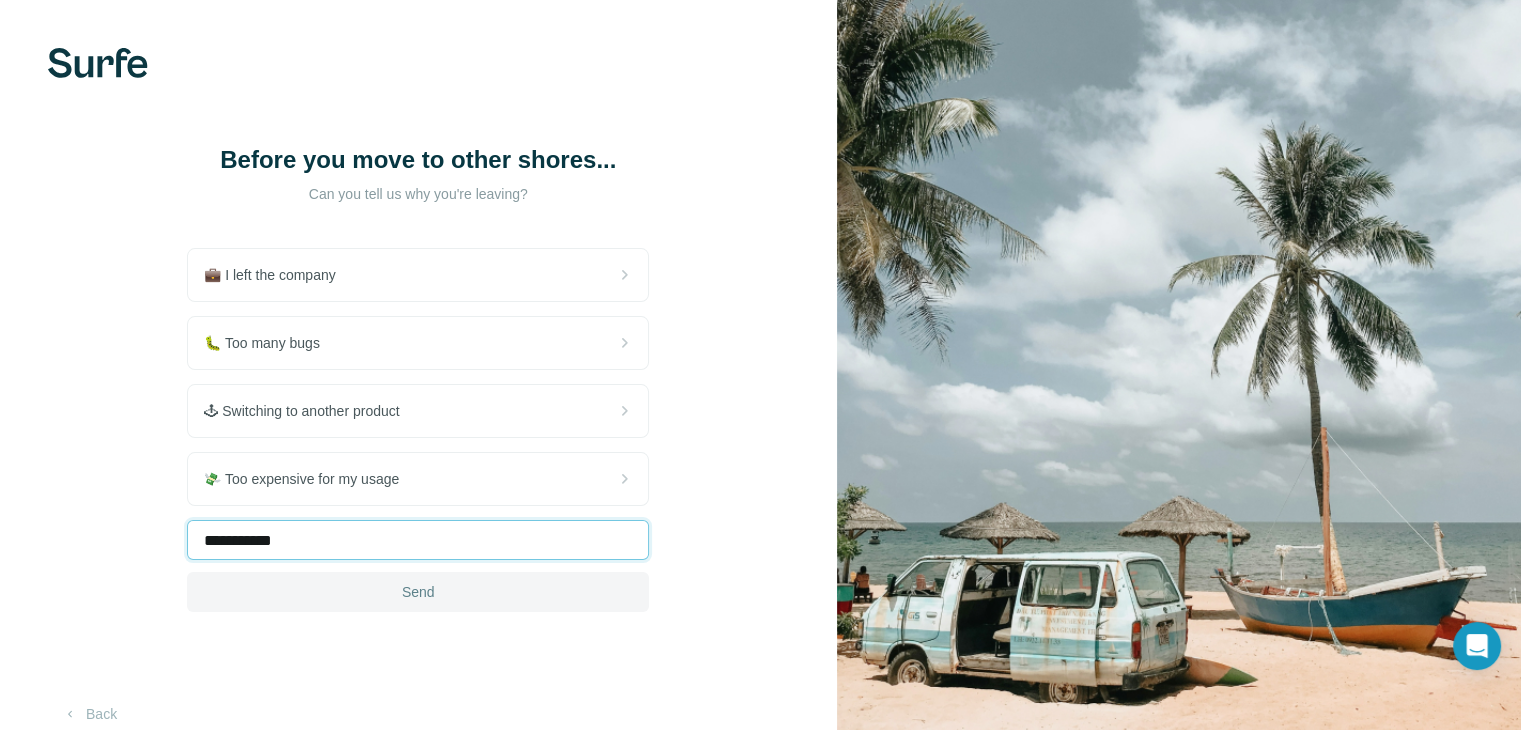 type on "**********" 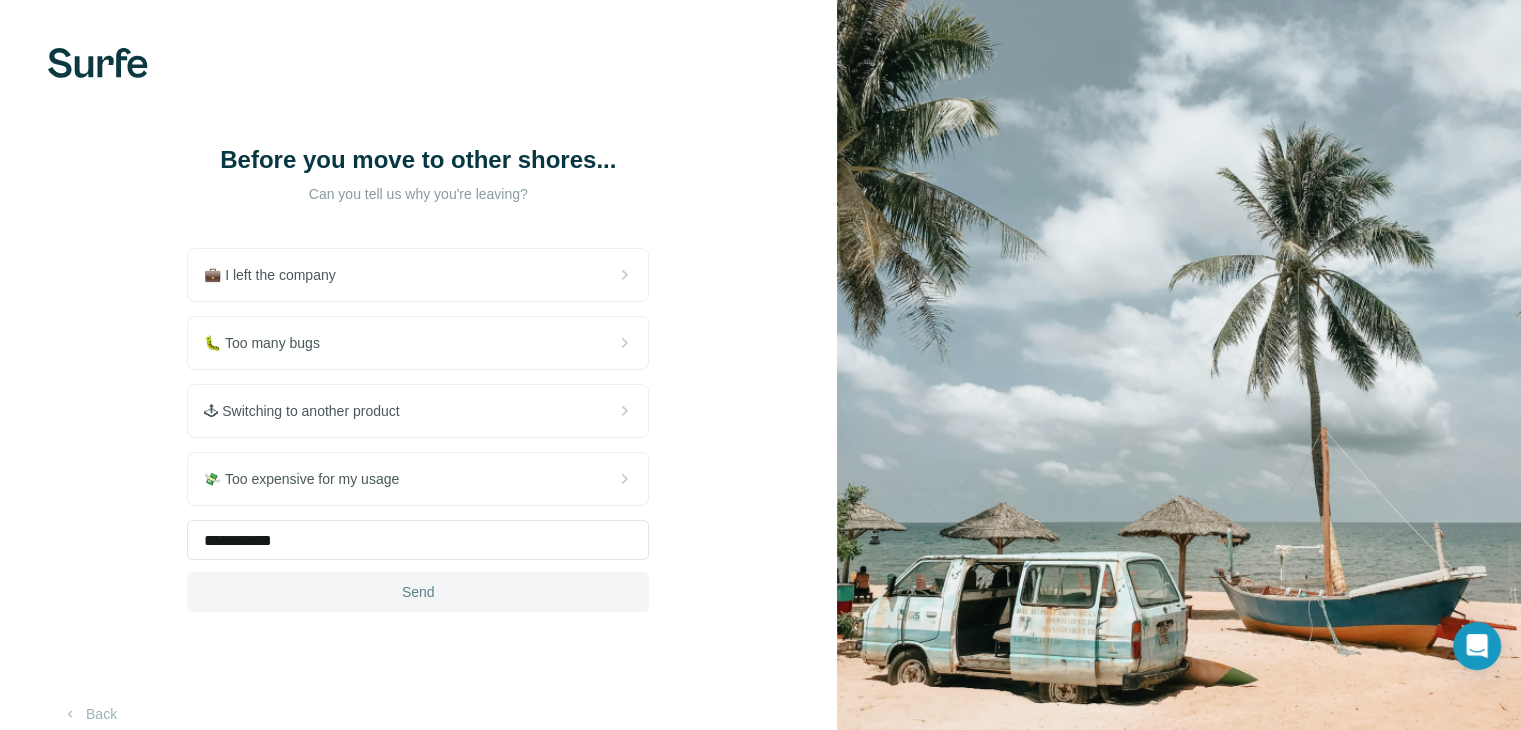 click on "Send" at bounding box center (418, 592) 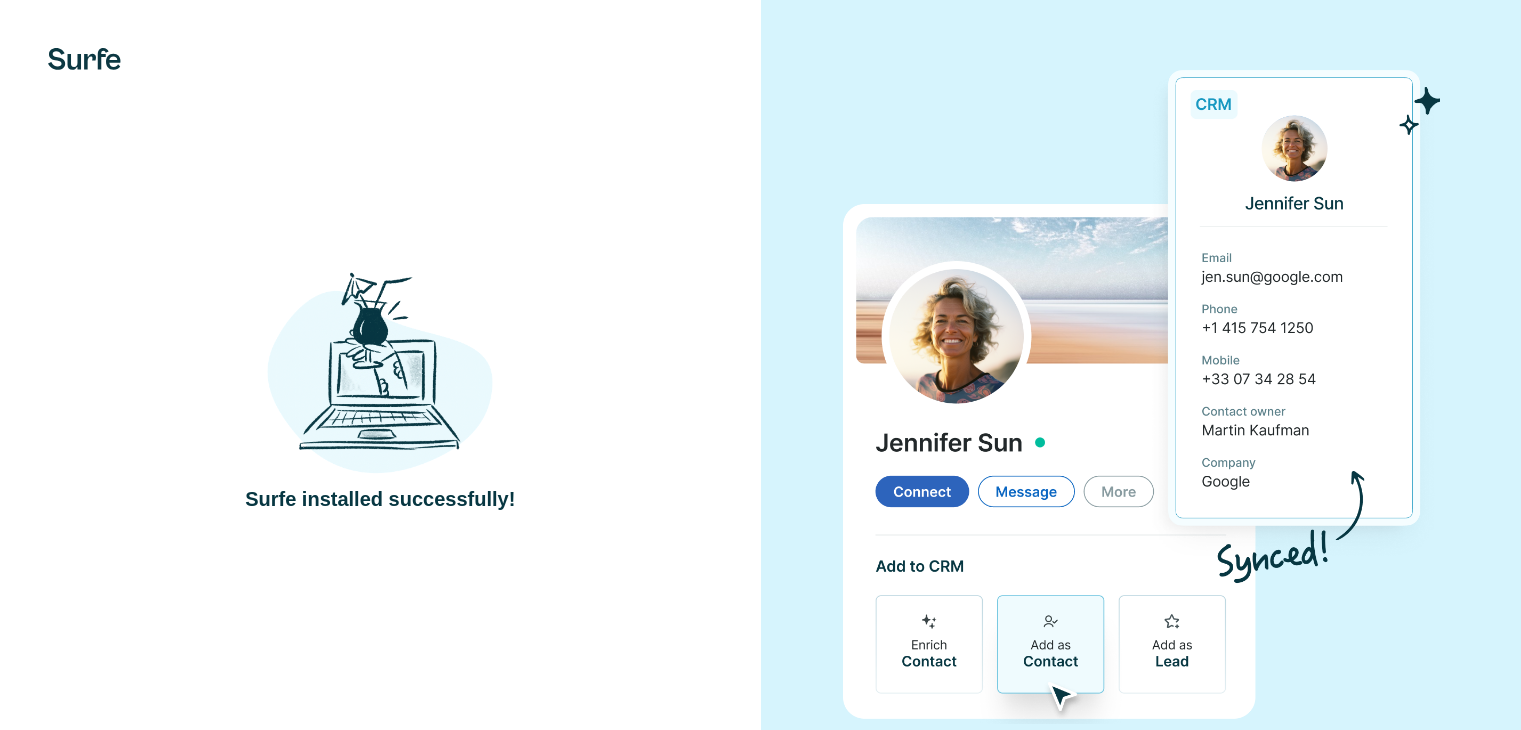 scroll, scrollTop: 0, scrollLeft: 0, axis: both 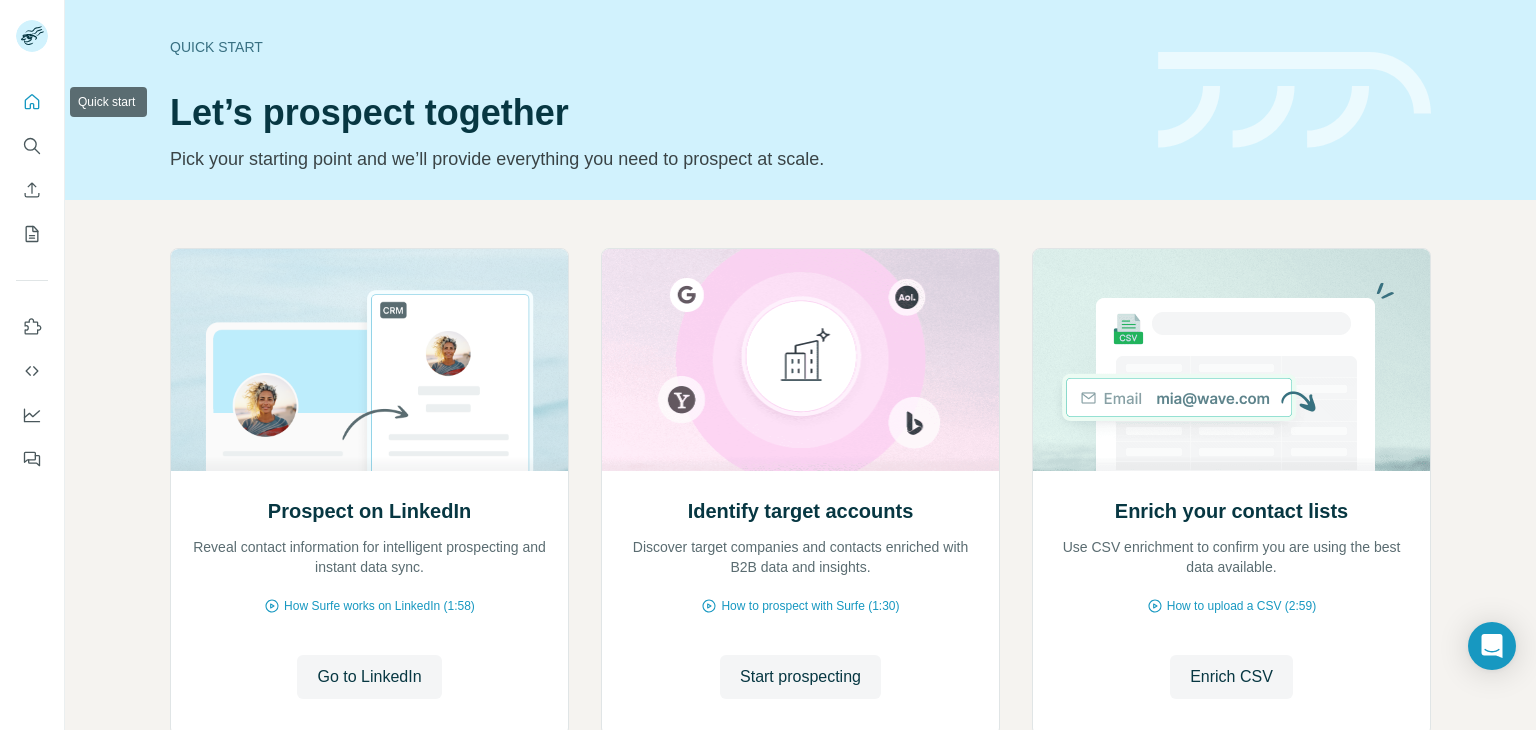click 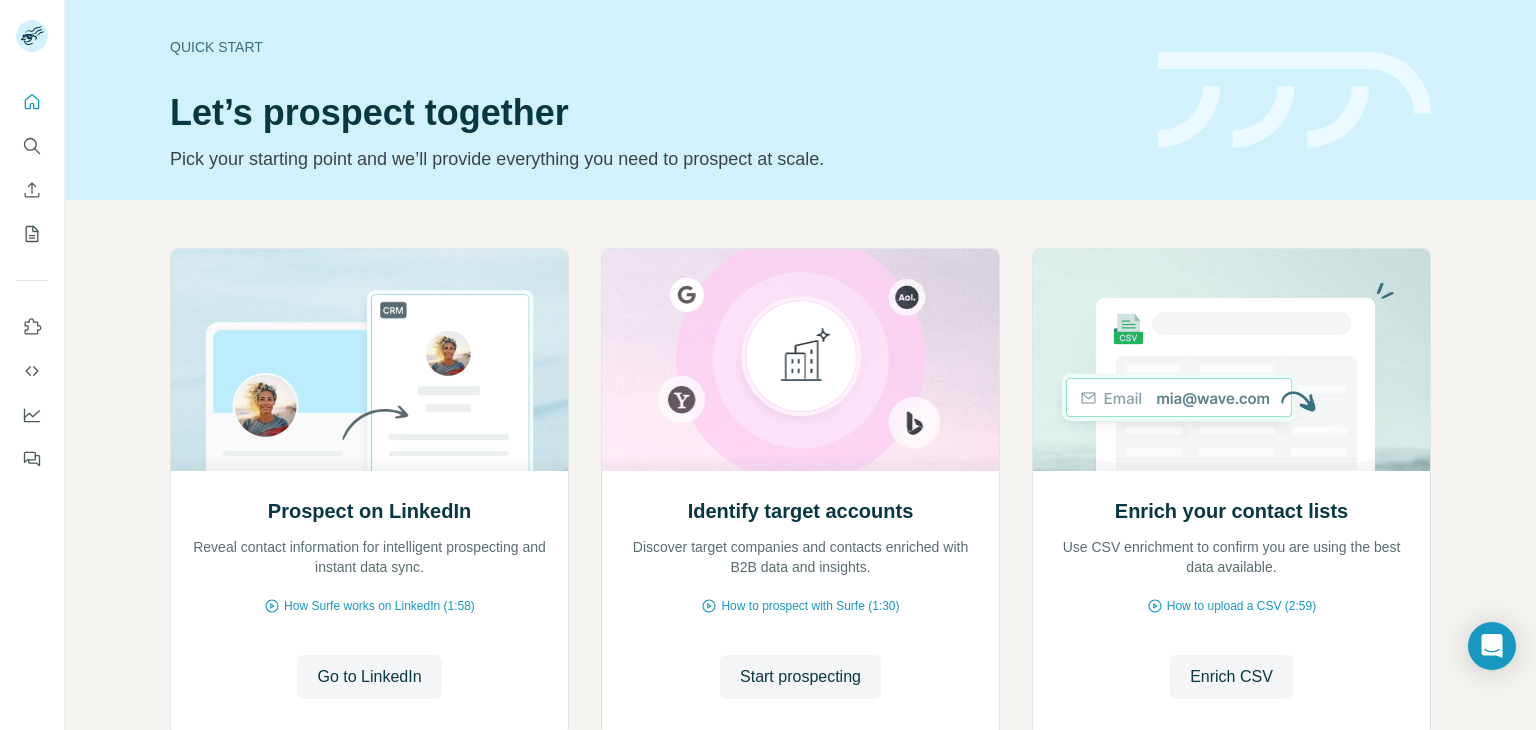 click on "Quick start Let’s prospect together Pick your starting point and we’ll provide everything you need to prospect at scale." at bounding box center (800, 100) 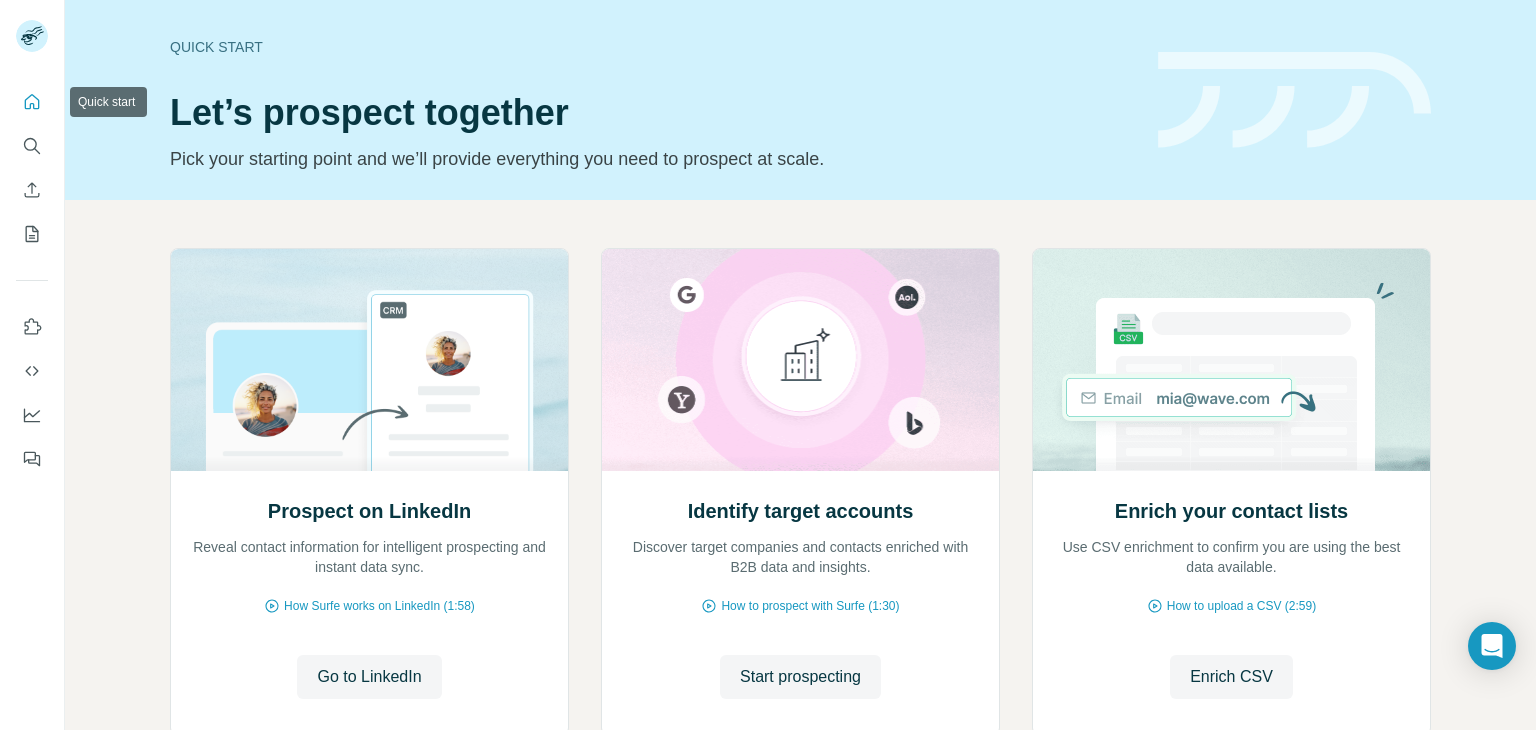 click 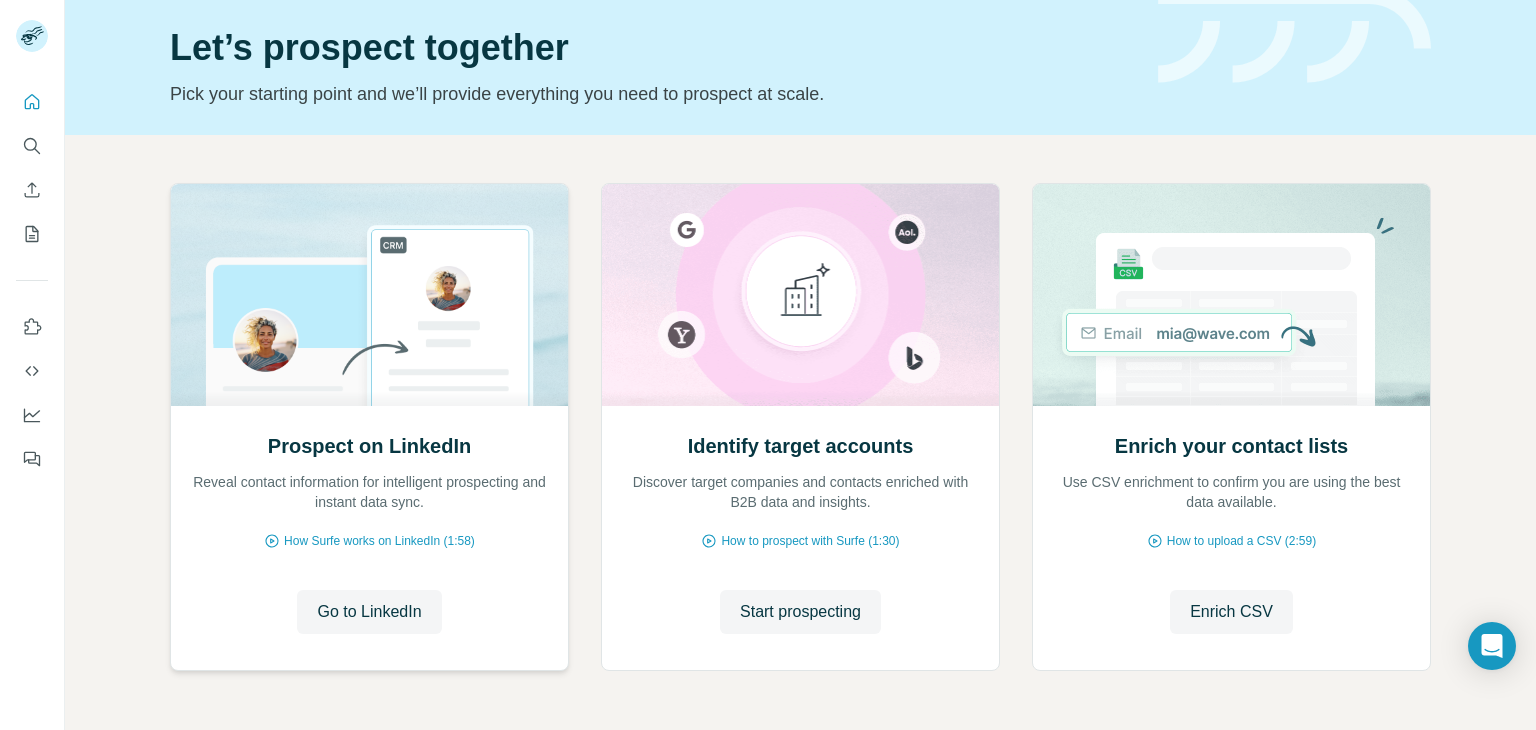 scroll, scrollTop: 134, scrollLeft: 0, axis: vertical 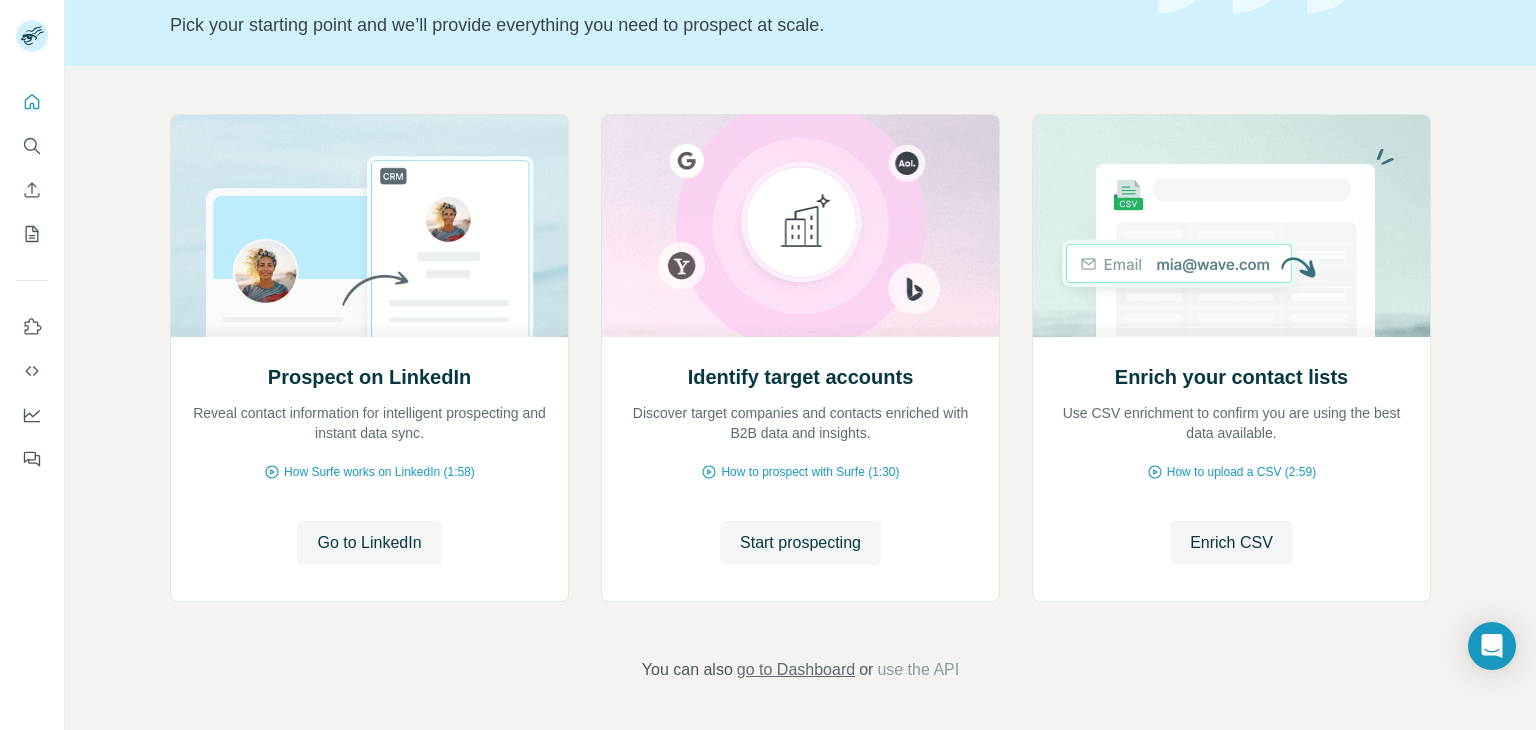 click on "go to Dashboard" at bounding box center (796, 670) 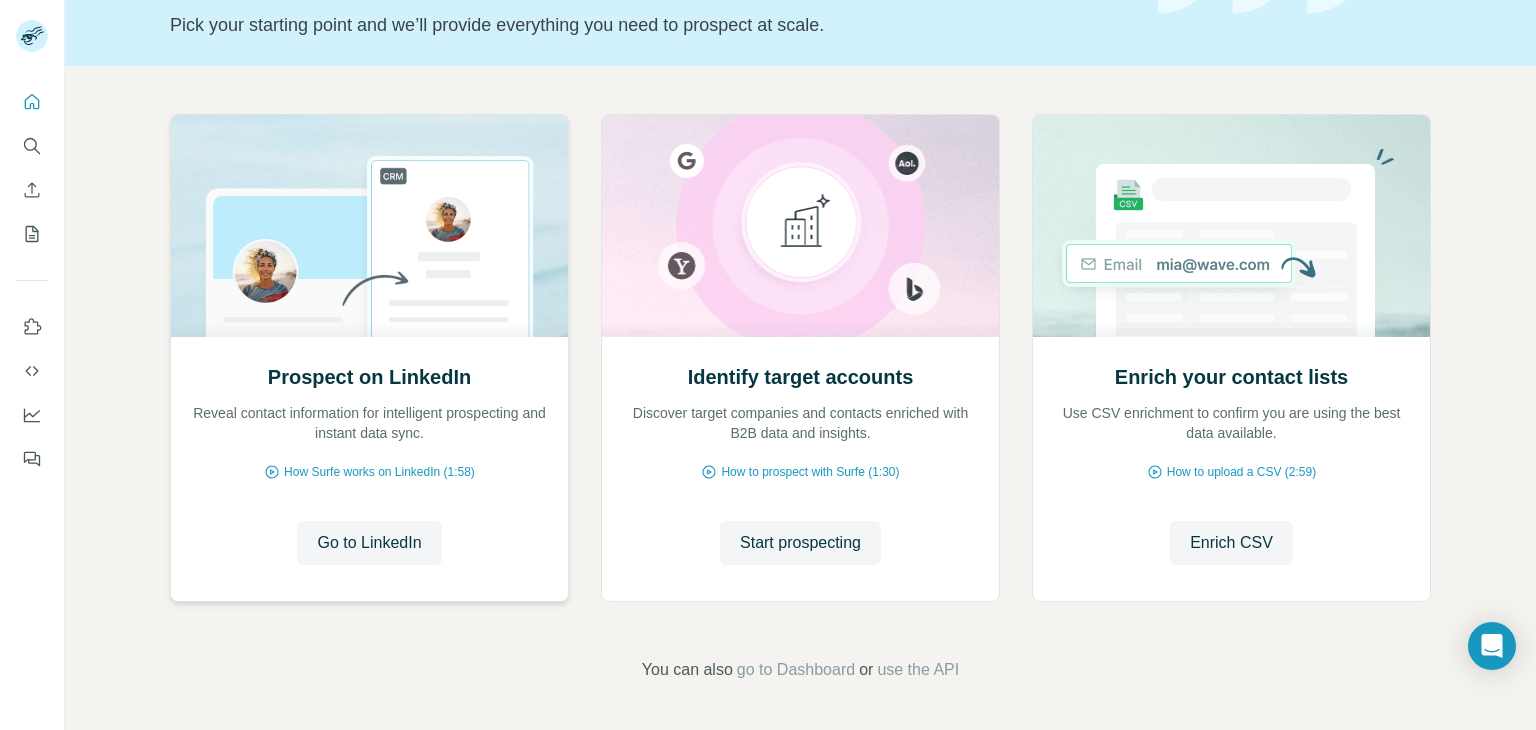 scroll, scrollTop: 0, scrollLeft: 0, axis: both 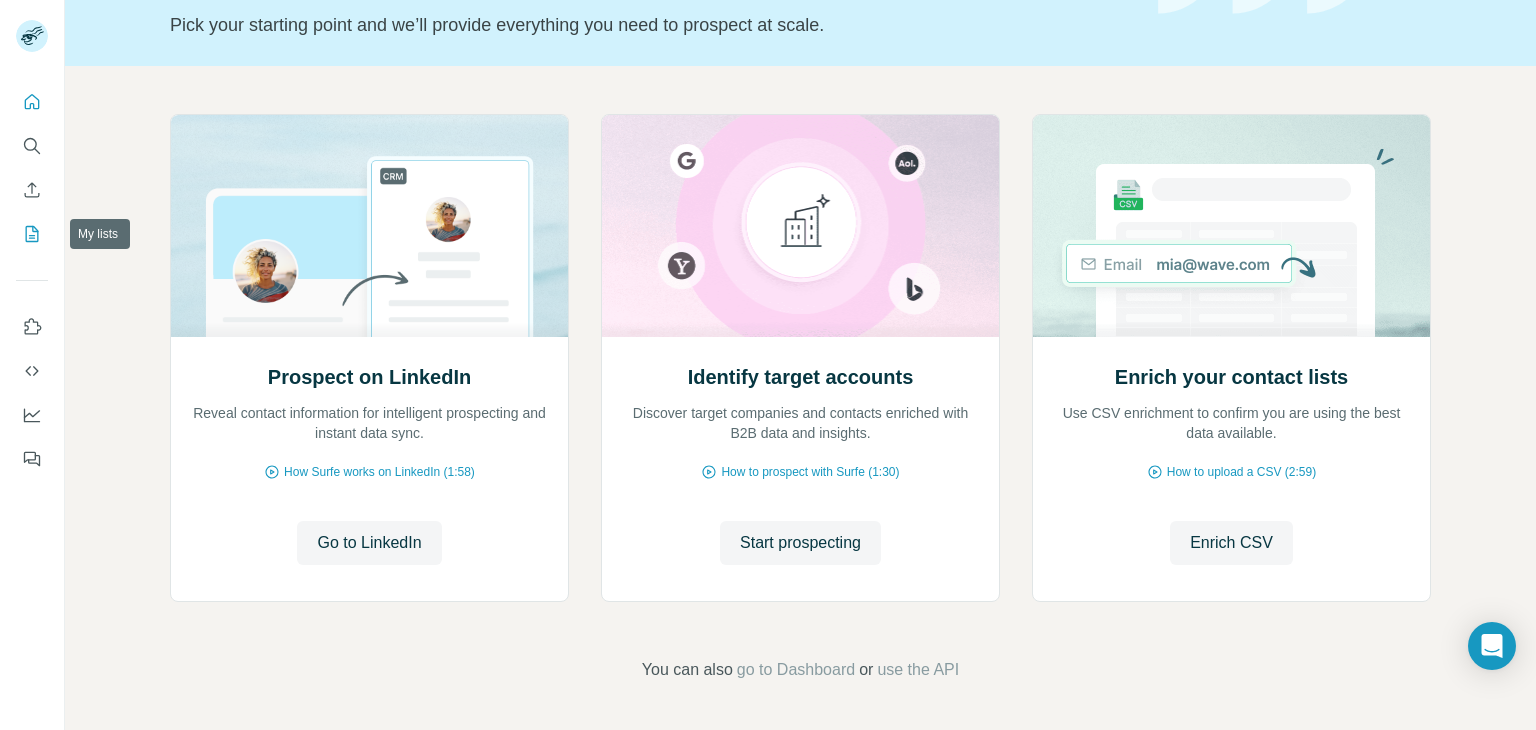 click 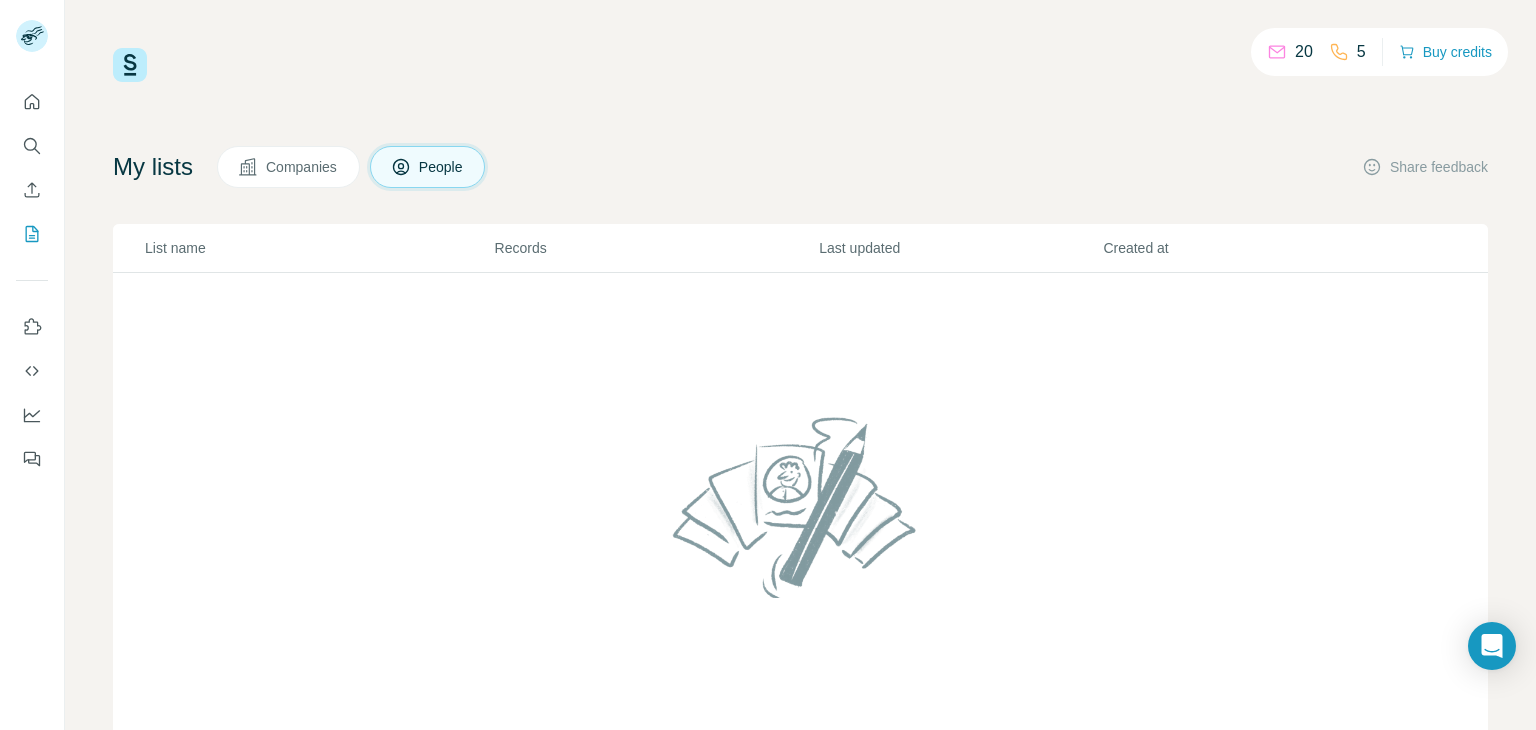 click on "Created at" at bounding box center (1244, 248) 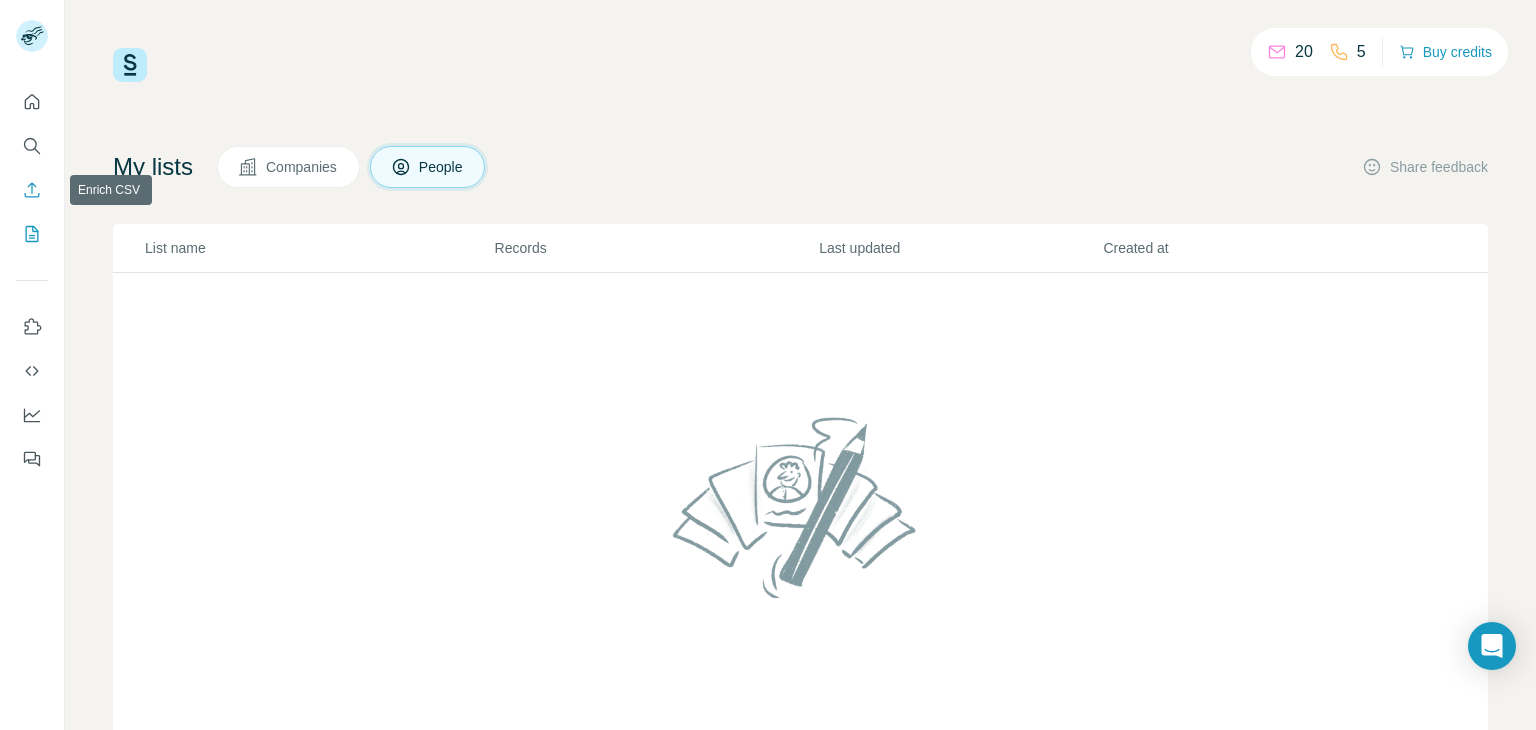 click at bounding box center [32, 190] 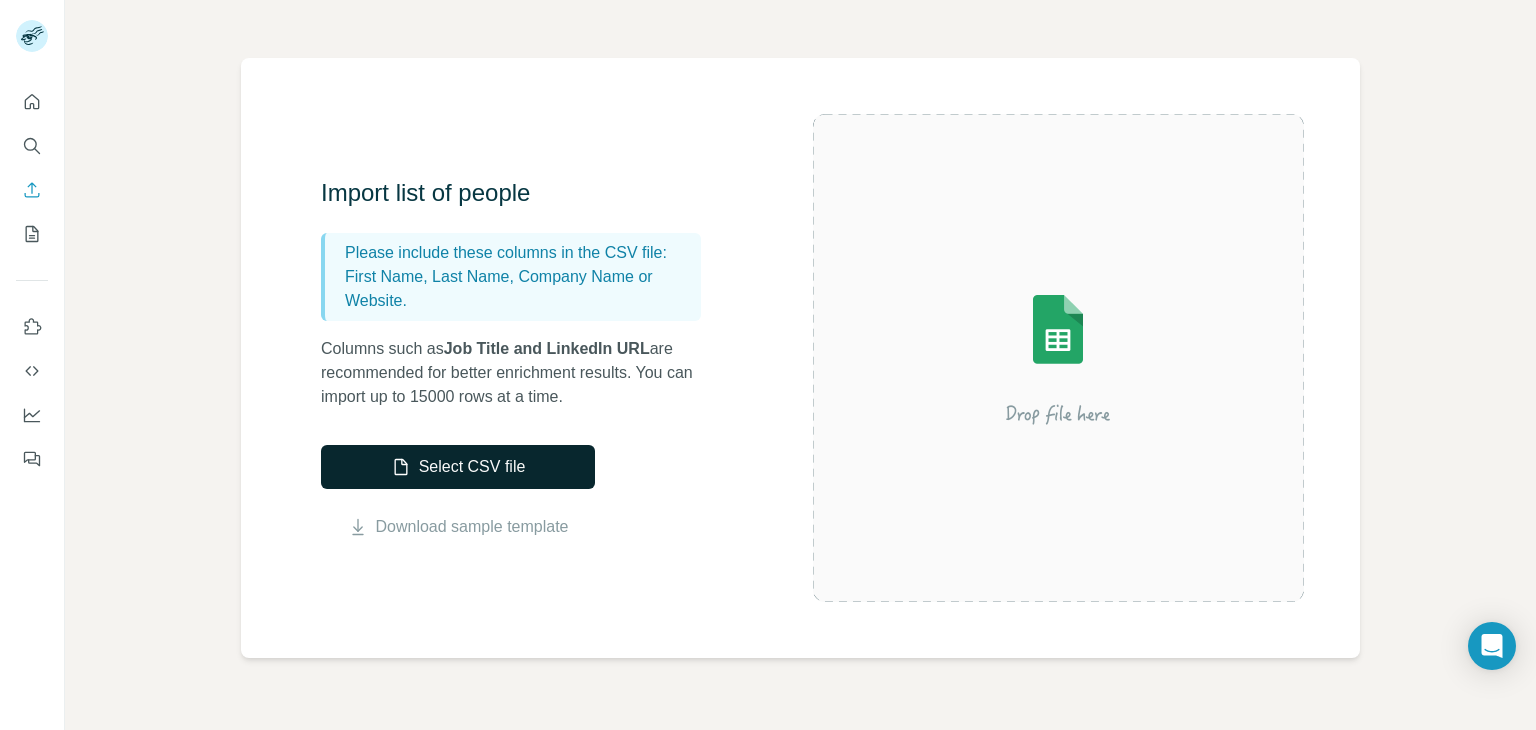 scroll, scrollTop: 107, scrollLeft: 0, axis: vertical 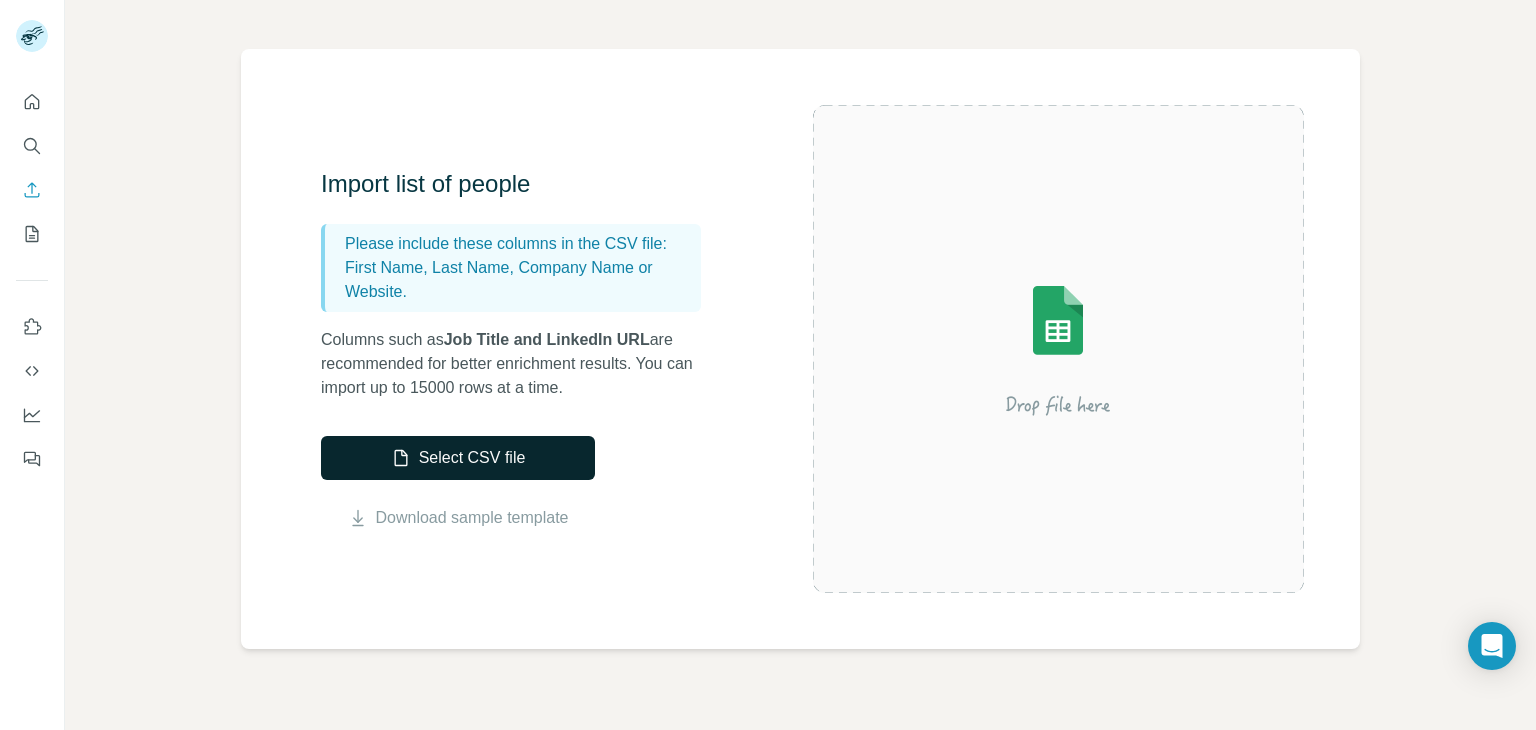 click on "Select CSV file" at bounding box center [458, 458] 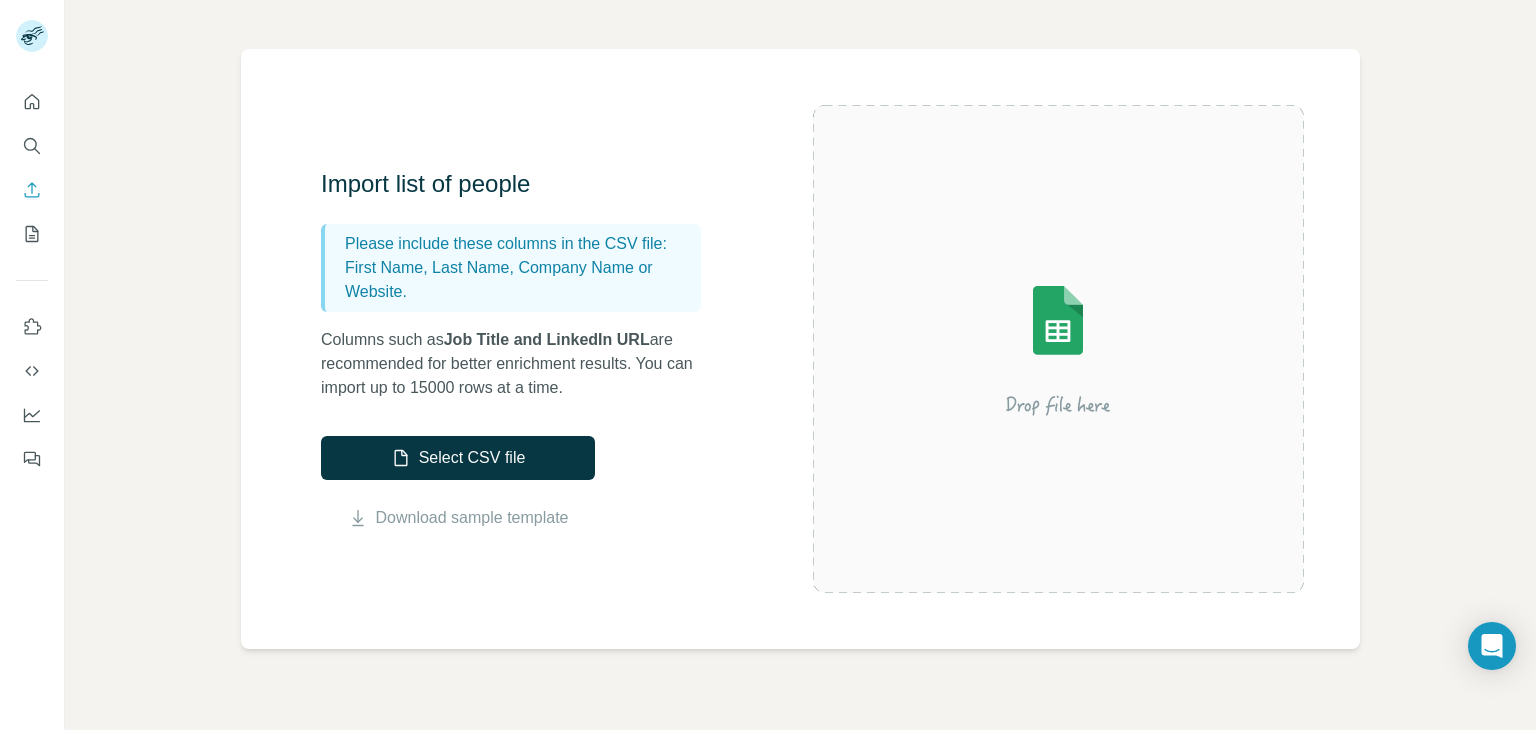 click at bounding box center (1058, 349) 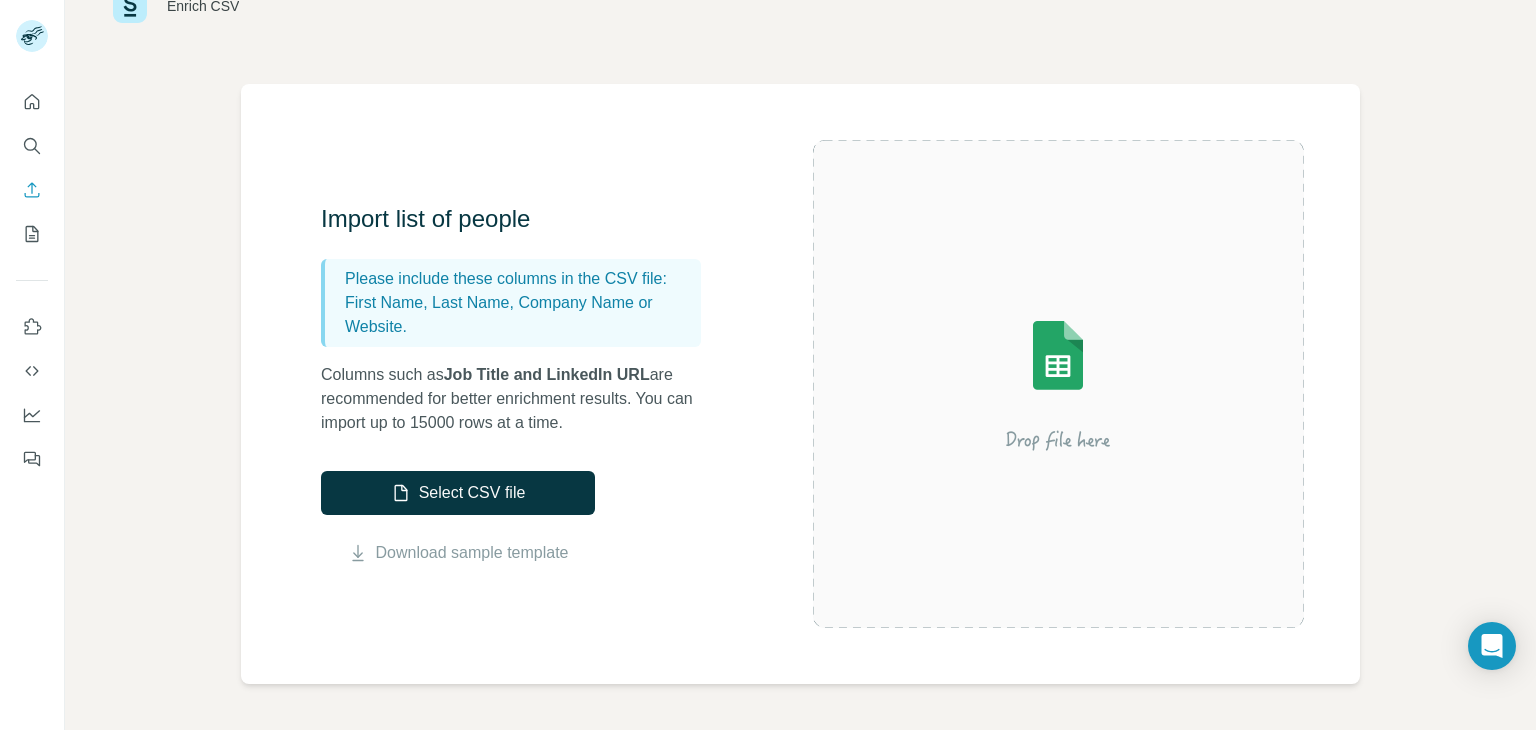 scroll, scrollTop: 0, scrollLeft: 0, axis: both 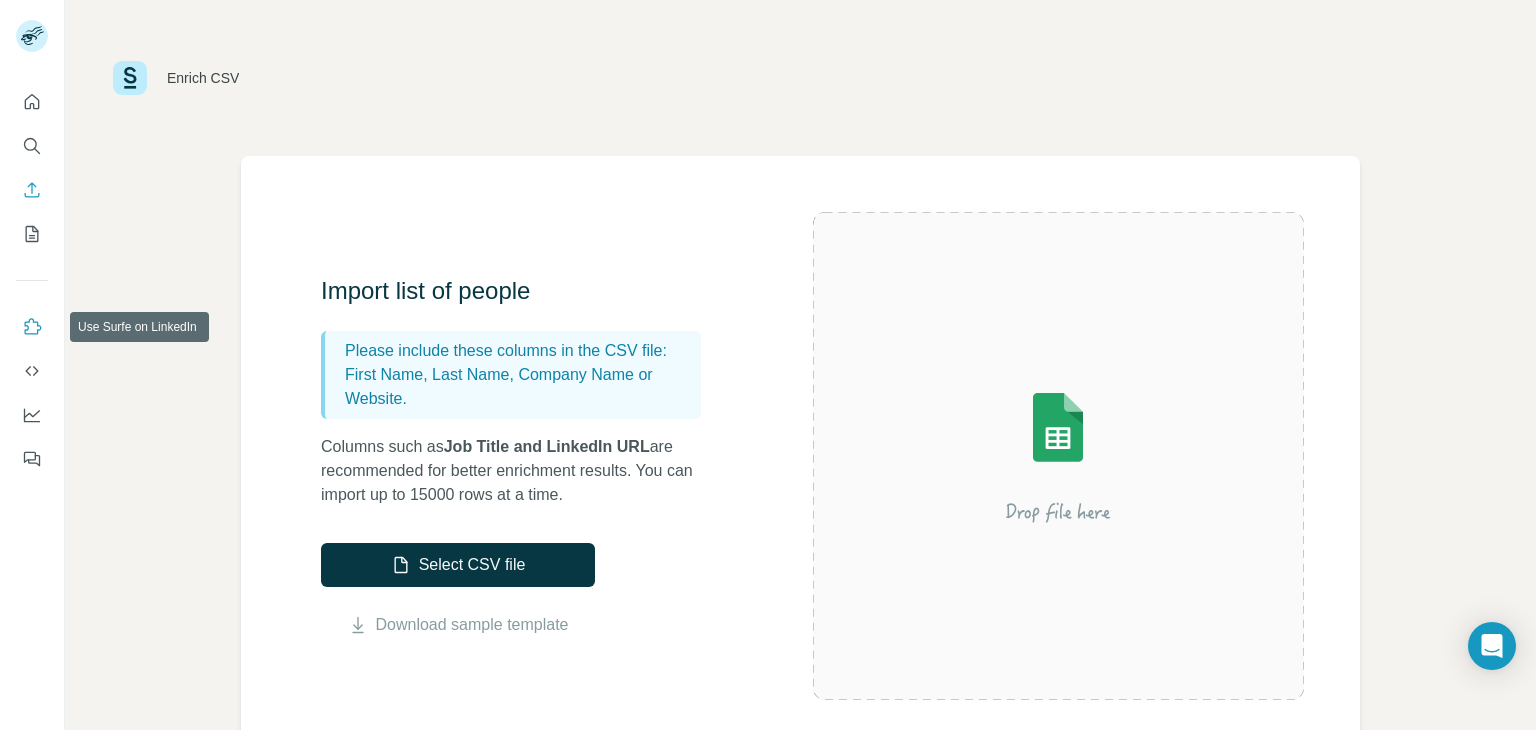 click 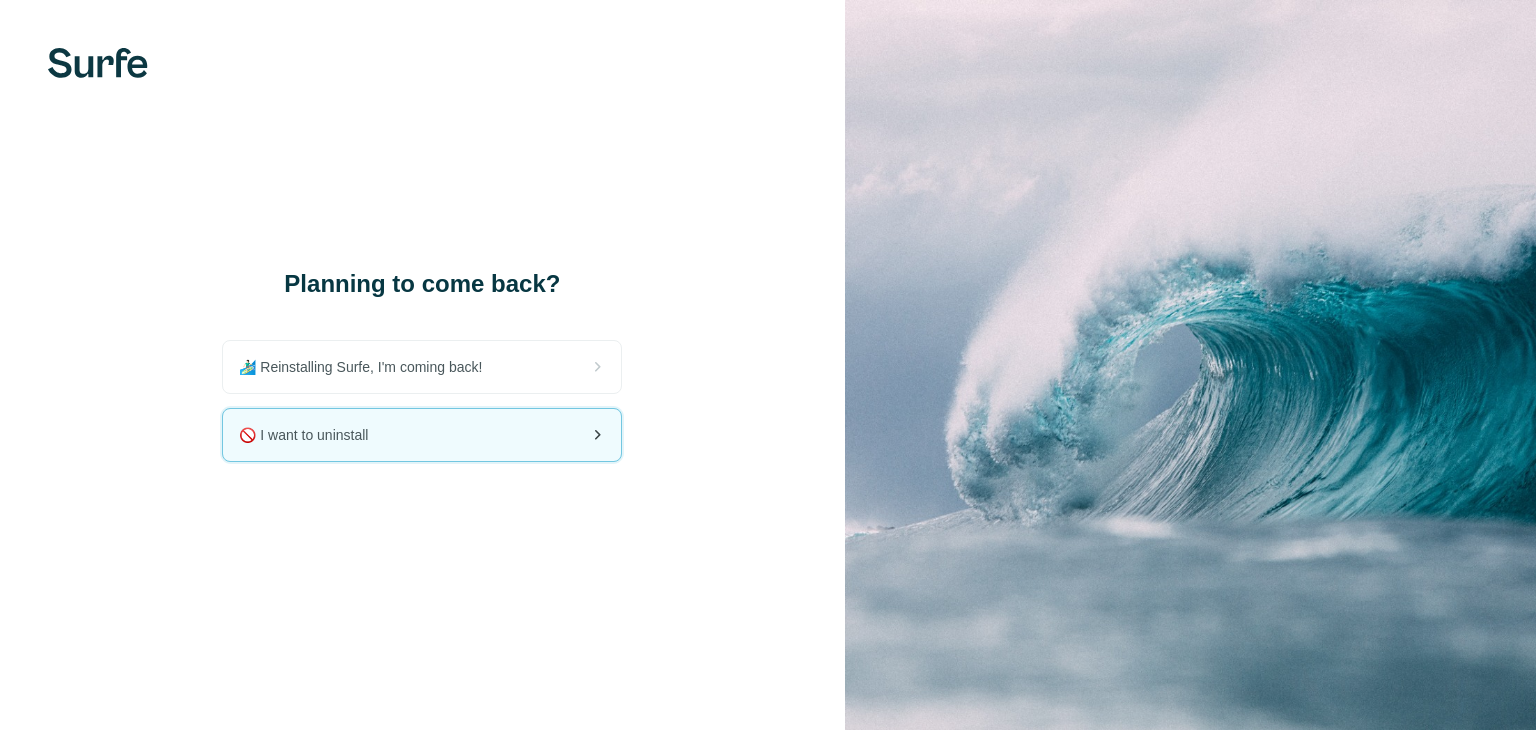 scroll, scrollTop: 0, scrollLeft: 0, axis: both 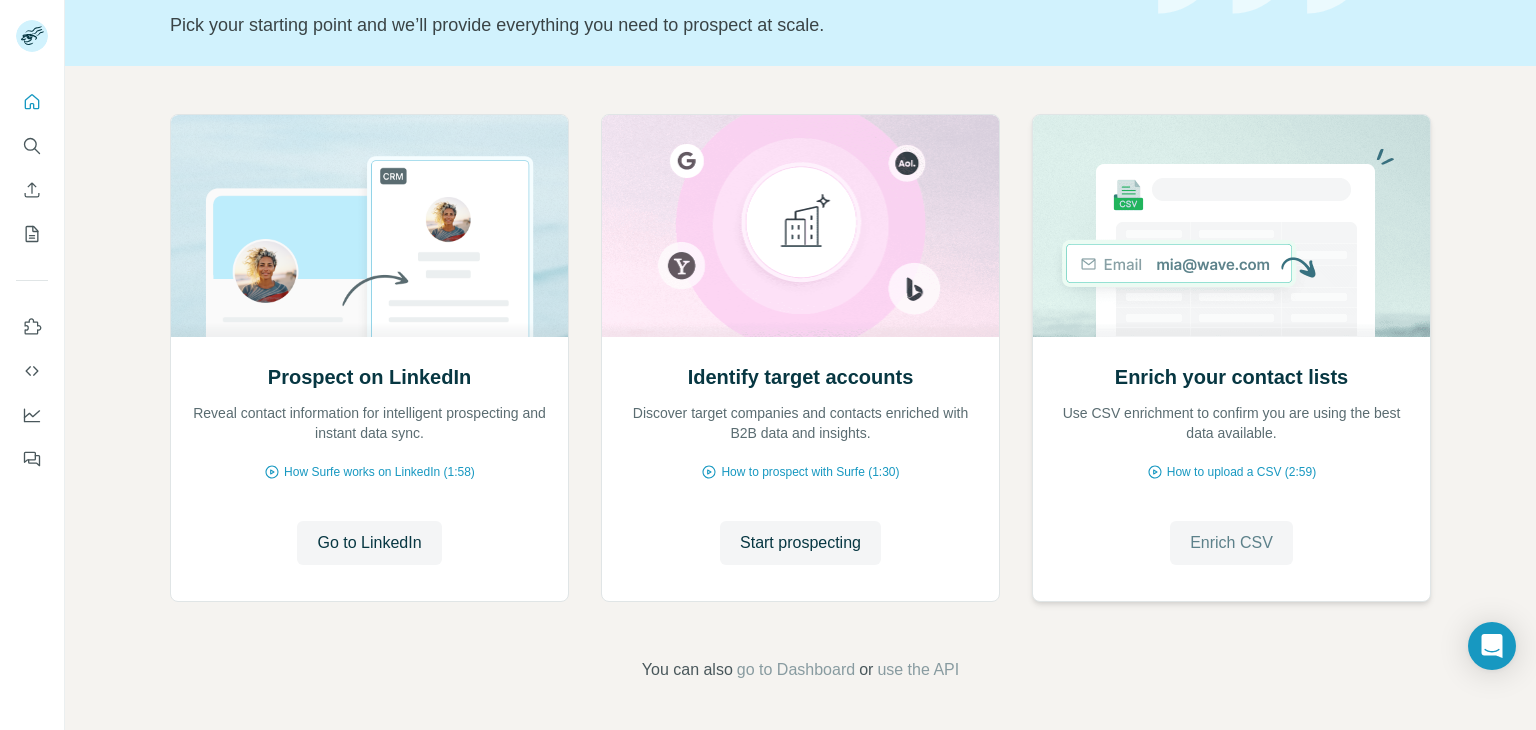 click on "Enrich CSV" at bounding box center [1231, 543] 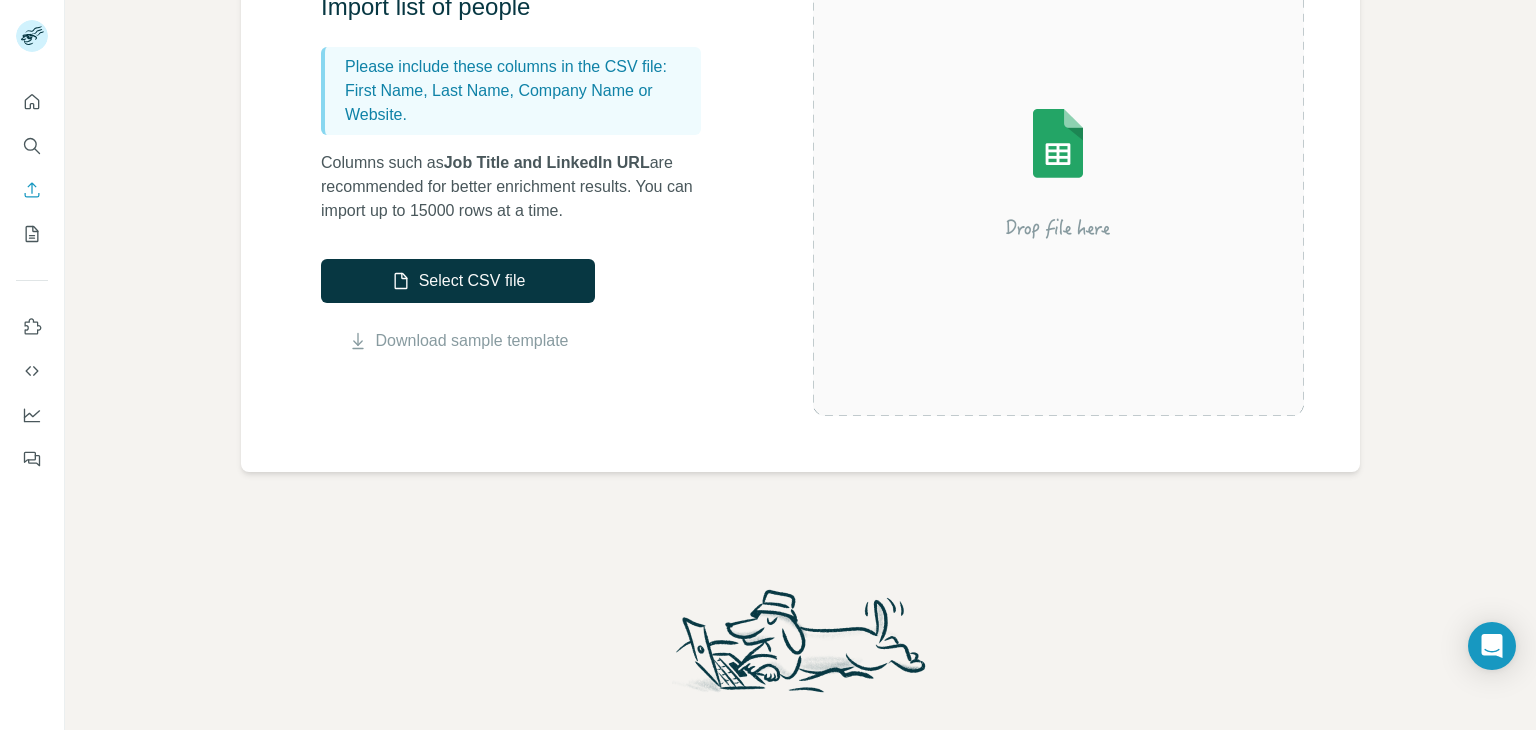 scroll, scrollTop: 0, scrollLeft: 0, axis: both 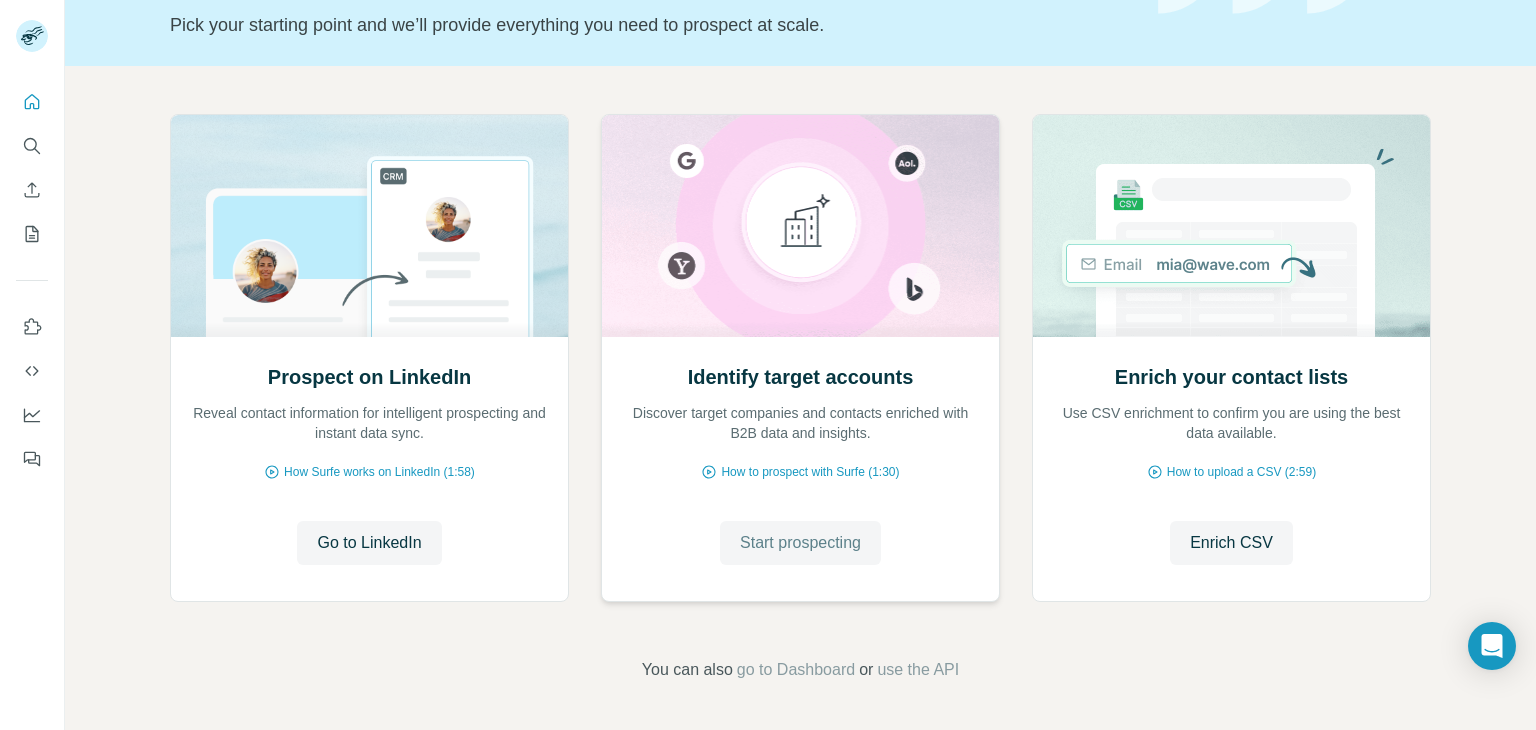 click on "Start prospecting" at bounding box center (800, 543) 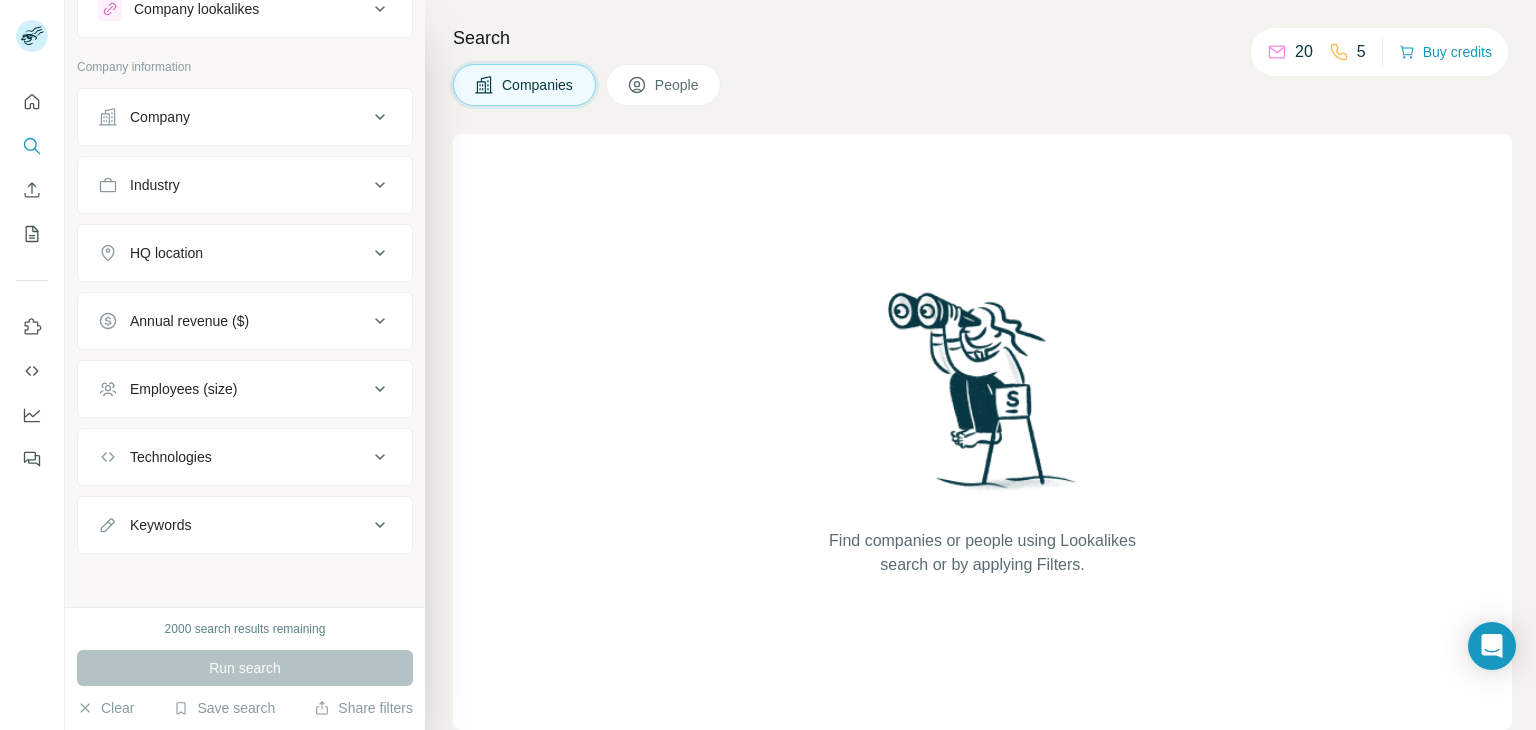 scroll, scrollTop: 0, scrollLeft: 0, axis: both 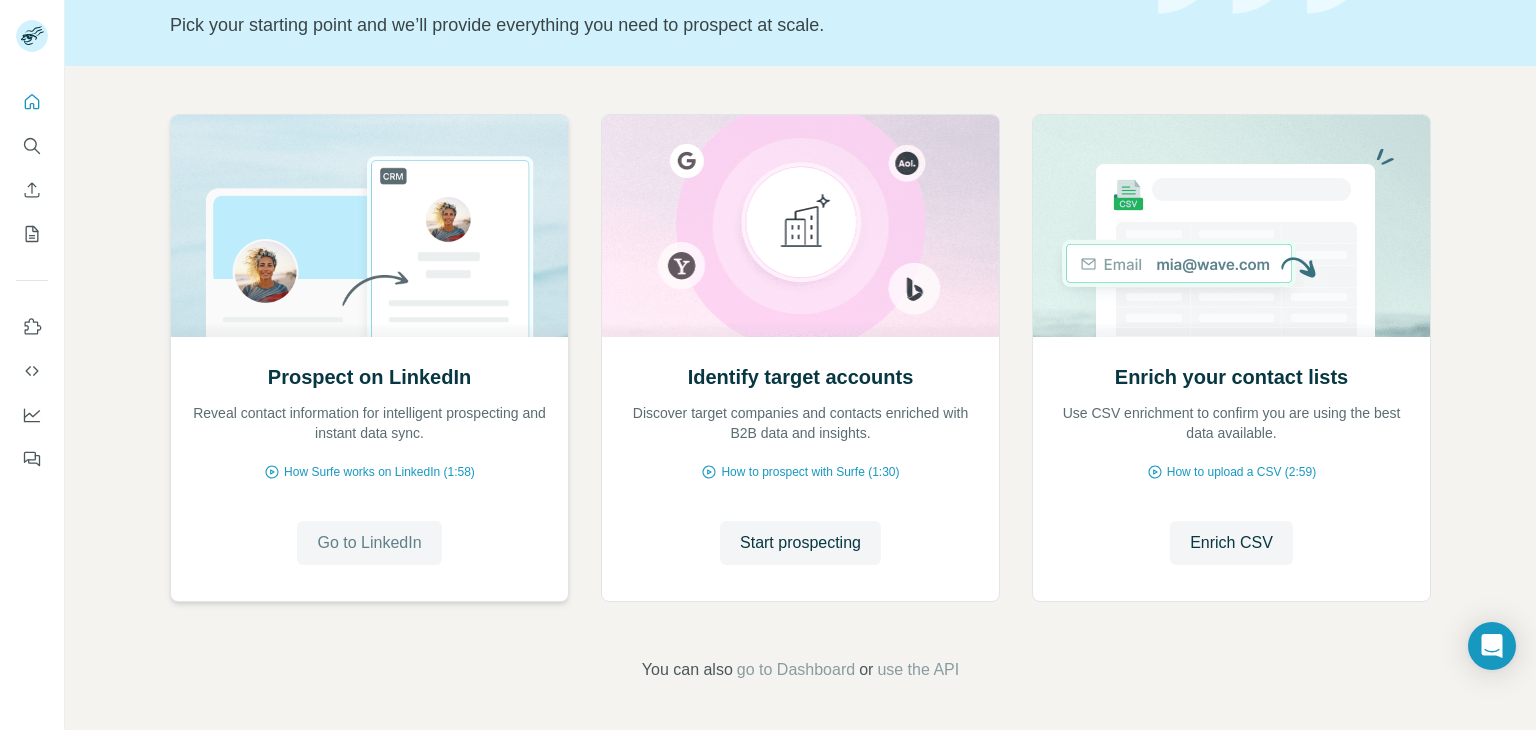 click on "Go to LinkedIn" at bounding box center [369, 543] 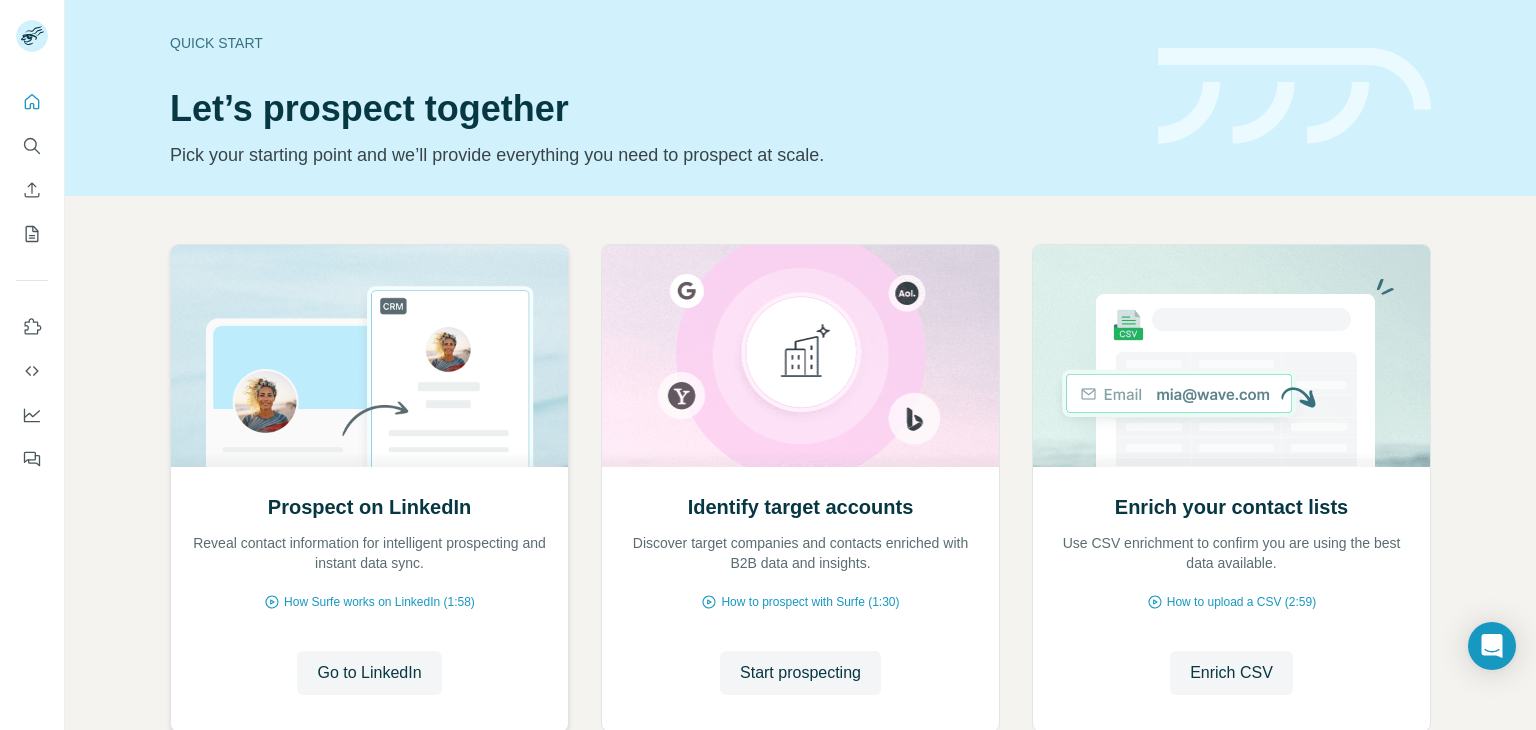 scroll, scrollTop: 0, scrollLeft: 0, axis: both 